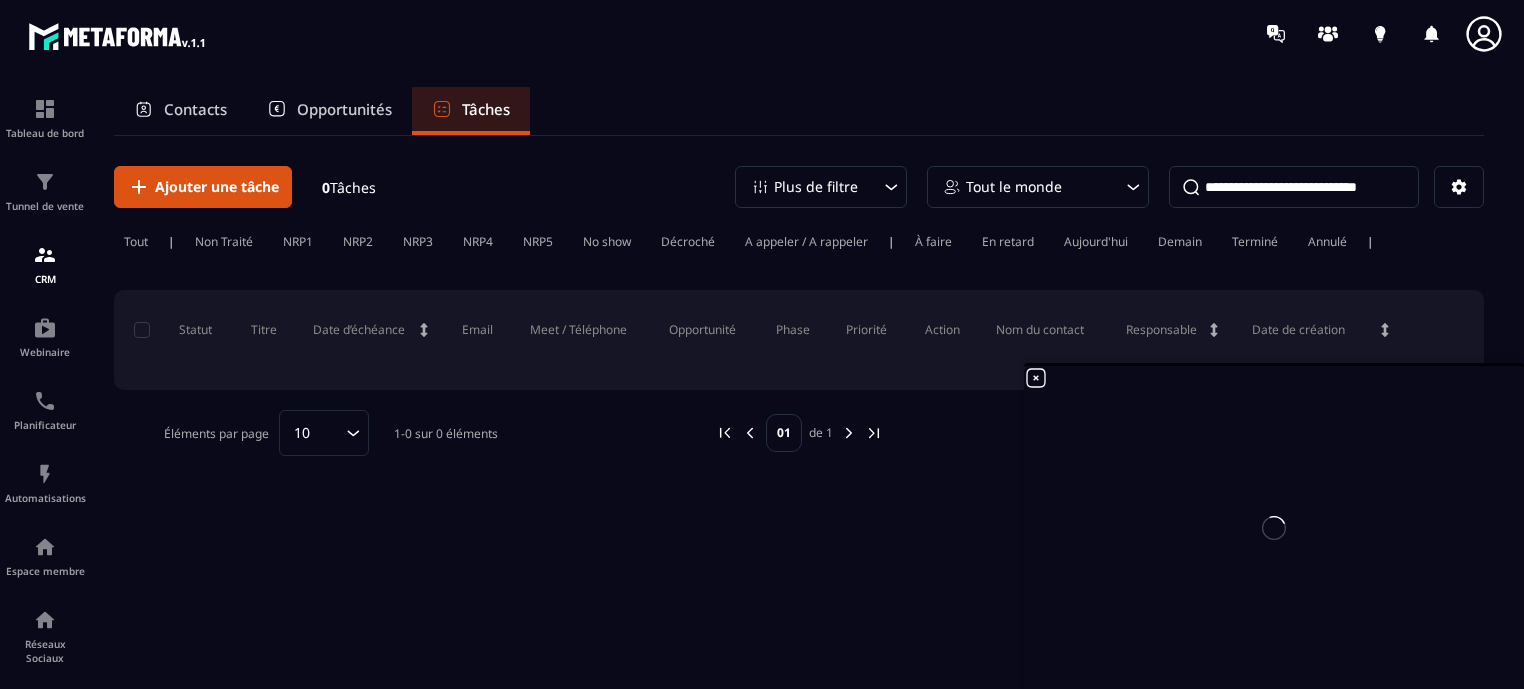 scroll, scrollTop: 0, scrollLeft: 0, axis: both 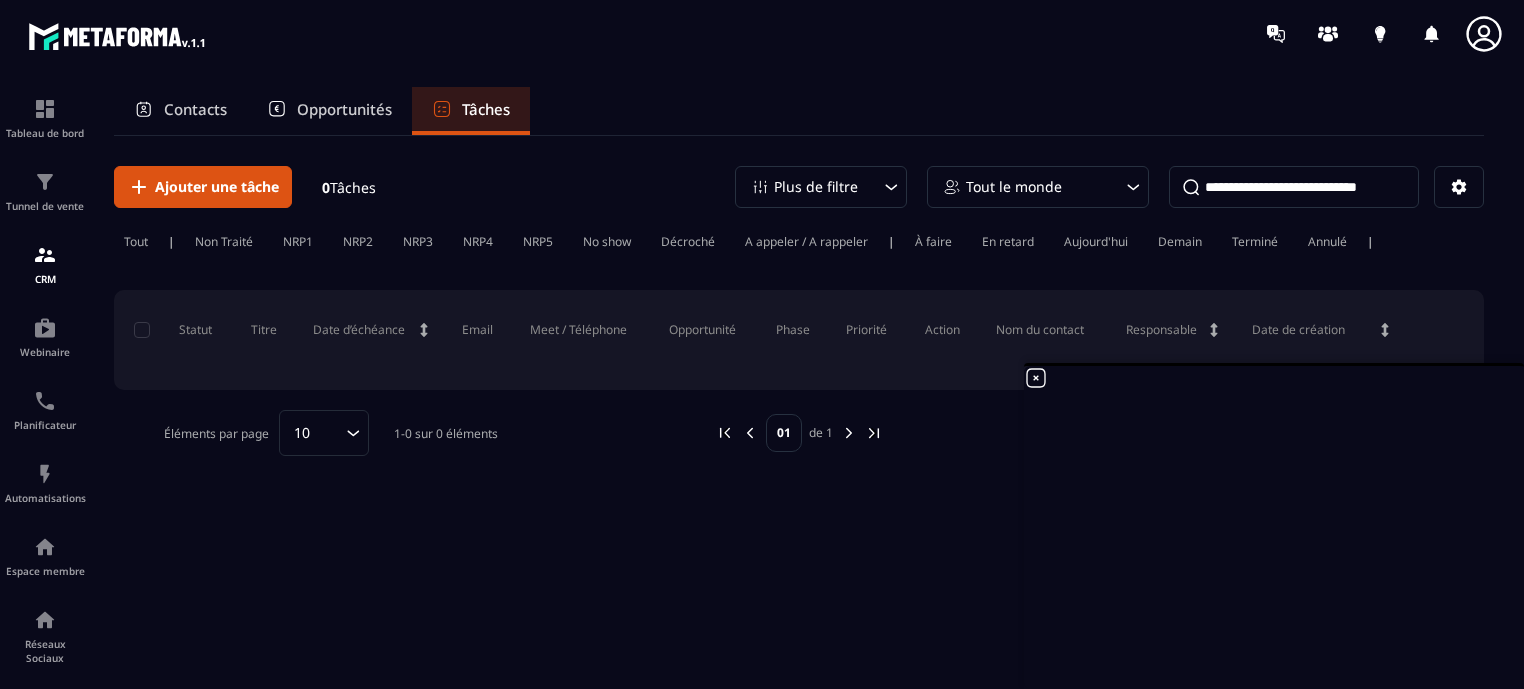 click 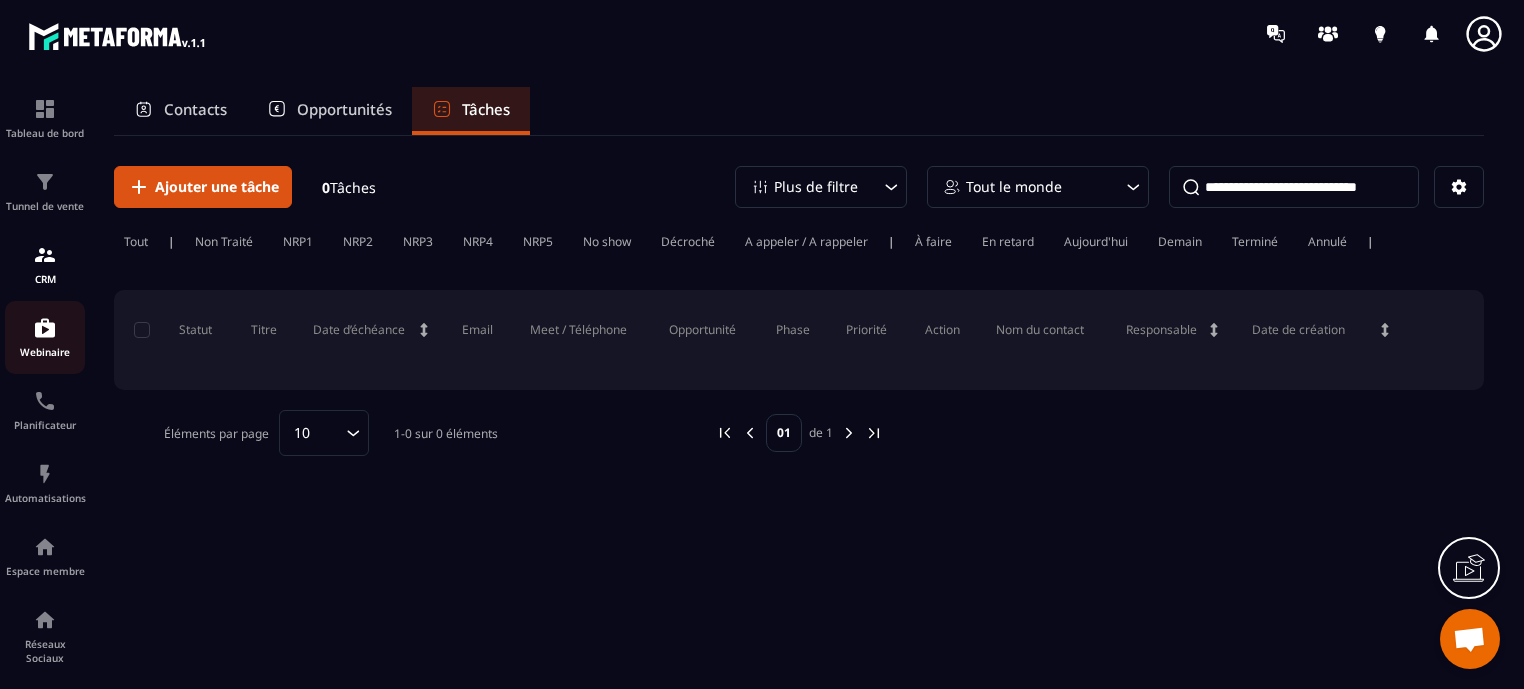 click at bounding box center [45, 328] 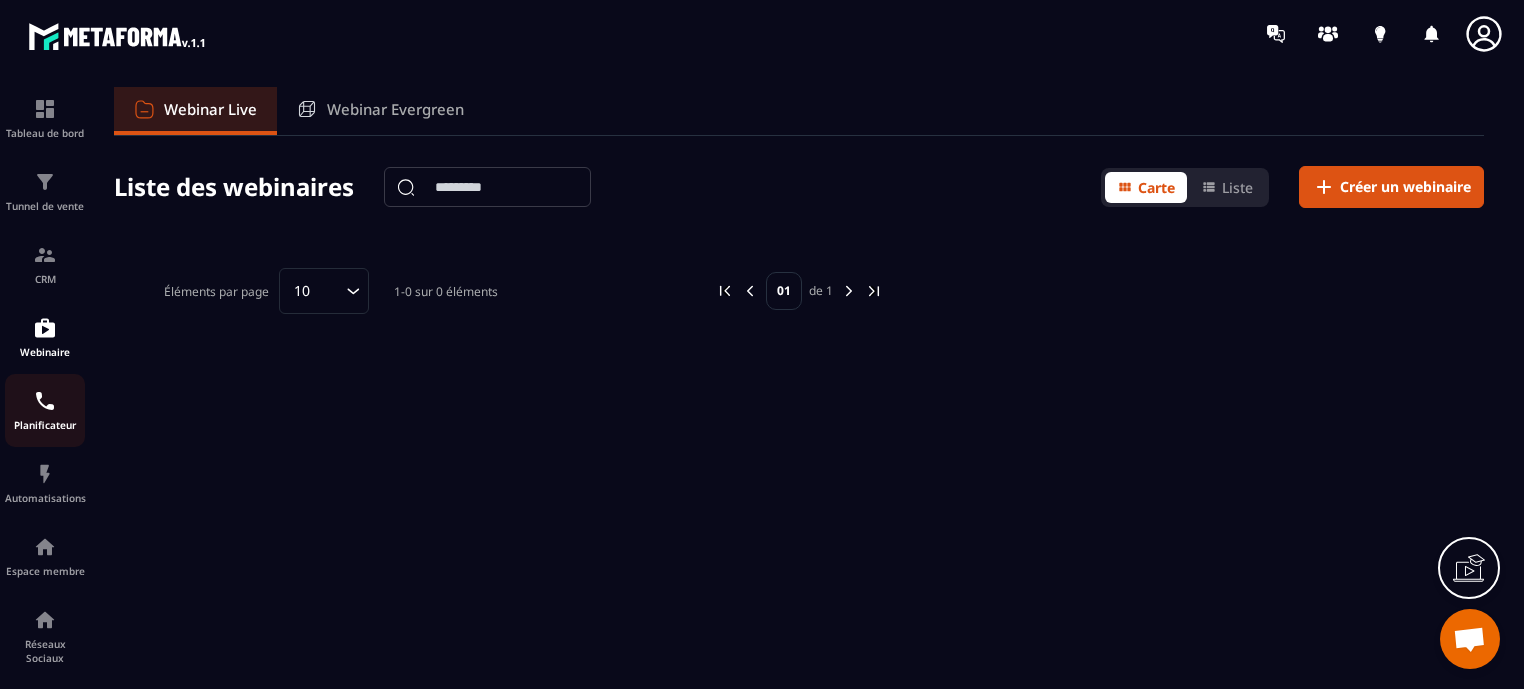 click at bounding box center [45, 401] 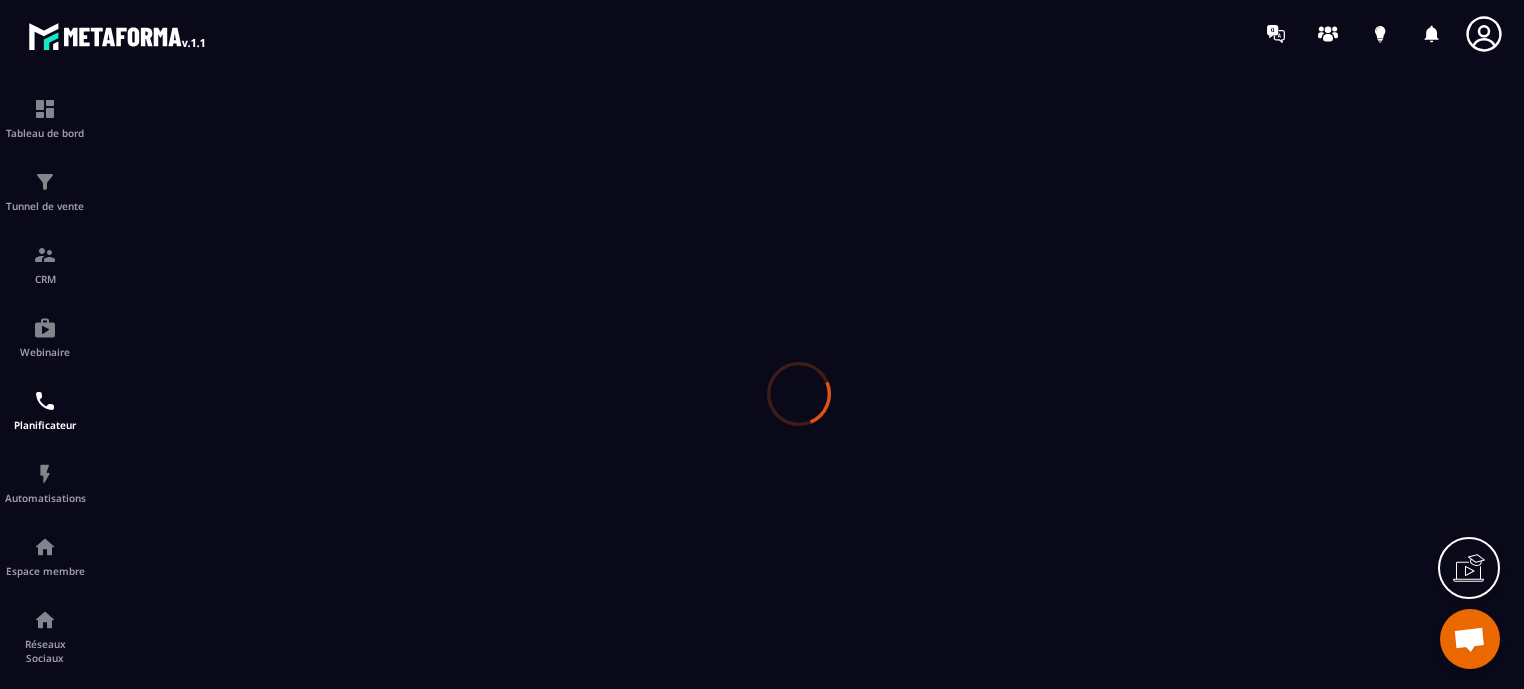 scroll, scrollTop: 0, scrollLeft: 0, axis: both 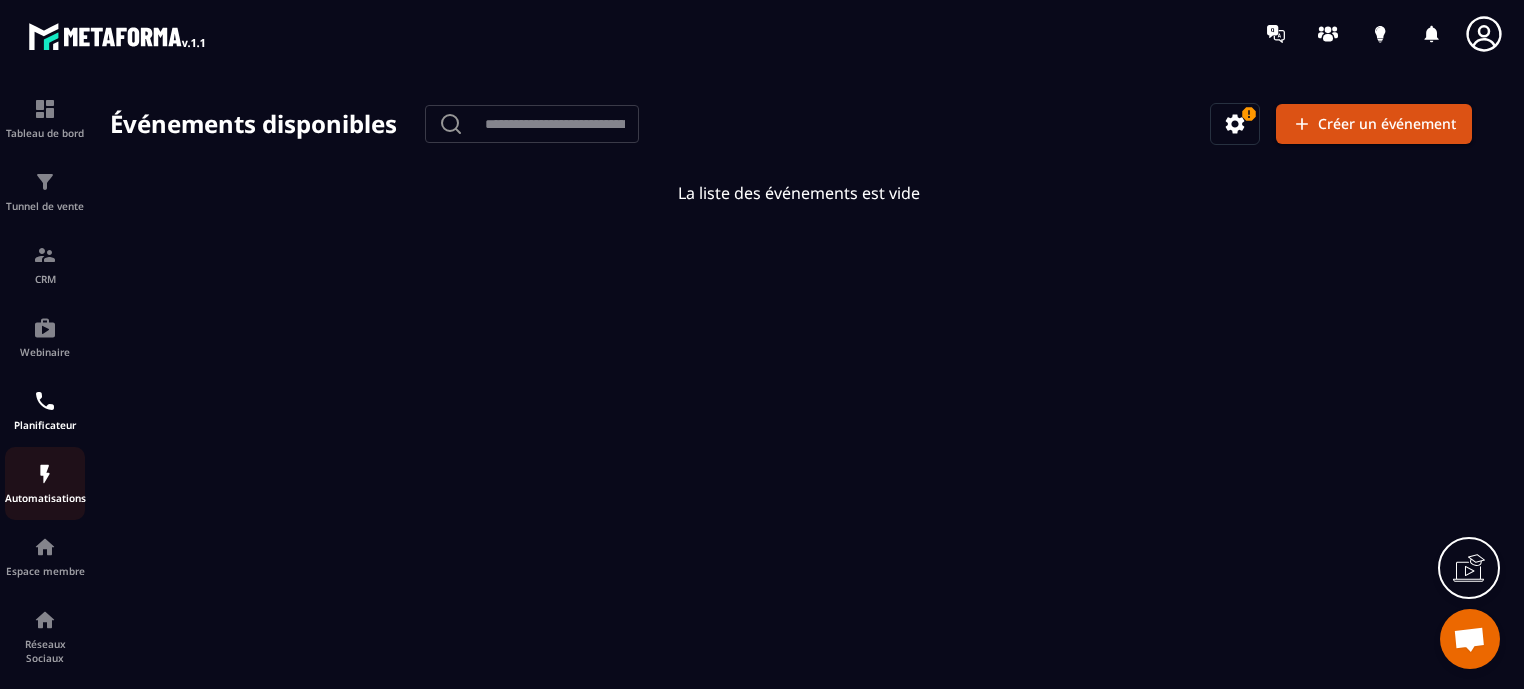 click at bounding box center [45, 474] 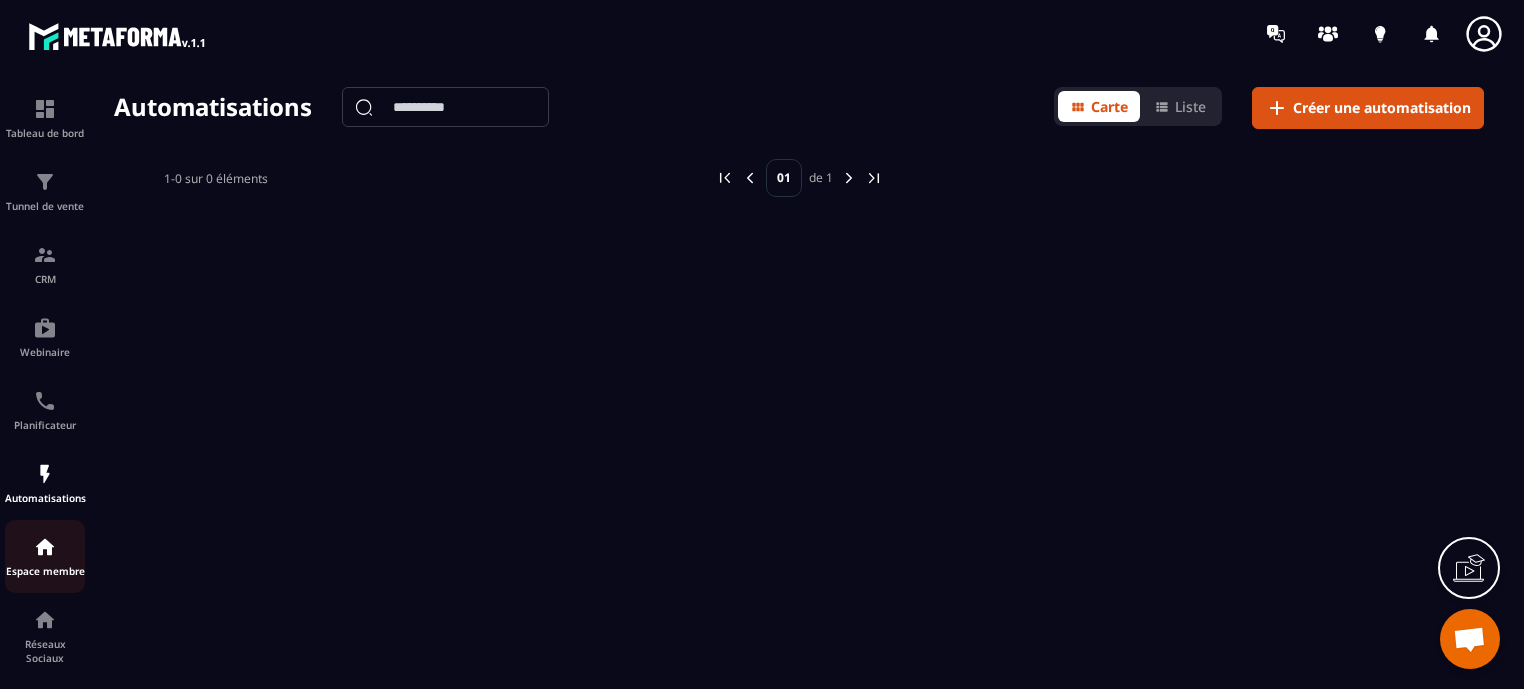 click on "Espace membre" at bounding box center (45, 556) 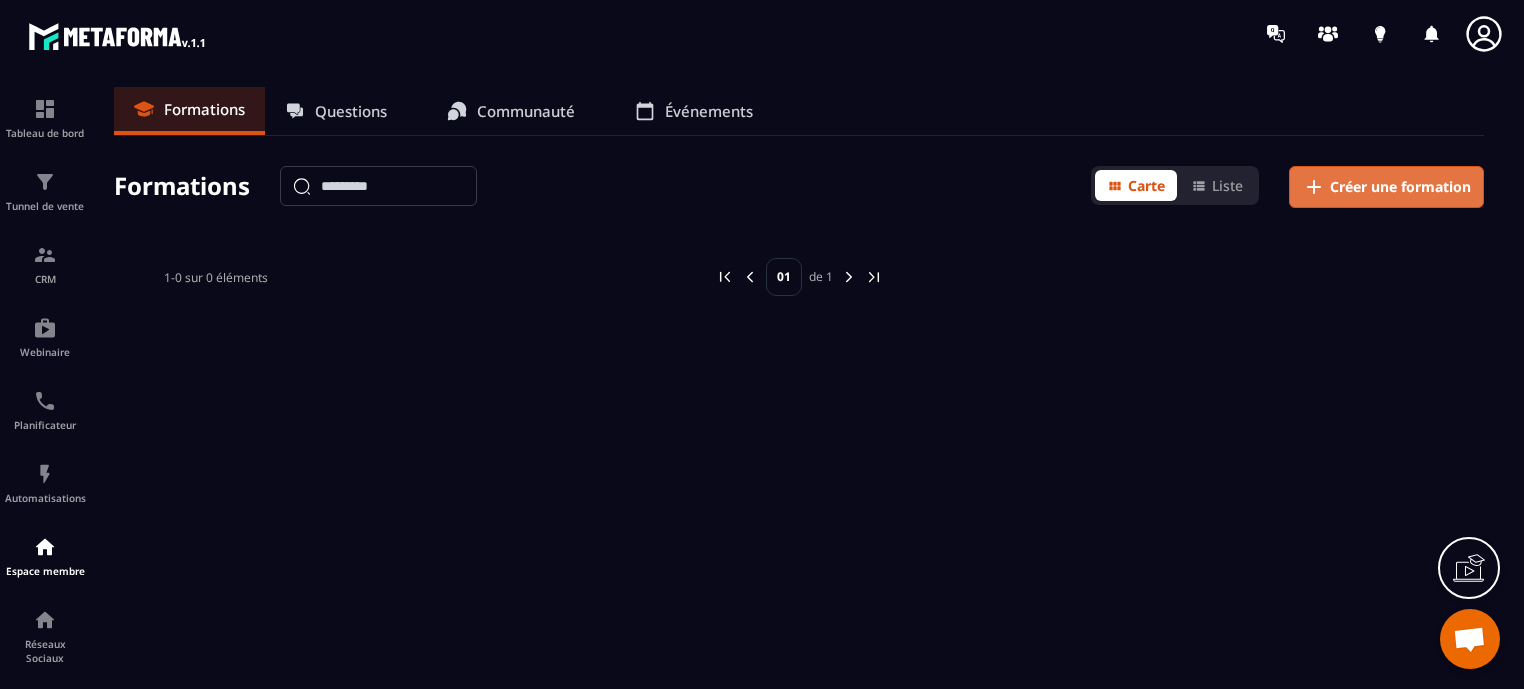 click on "Créer une formation" at bounding box center [1400, 187] 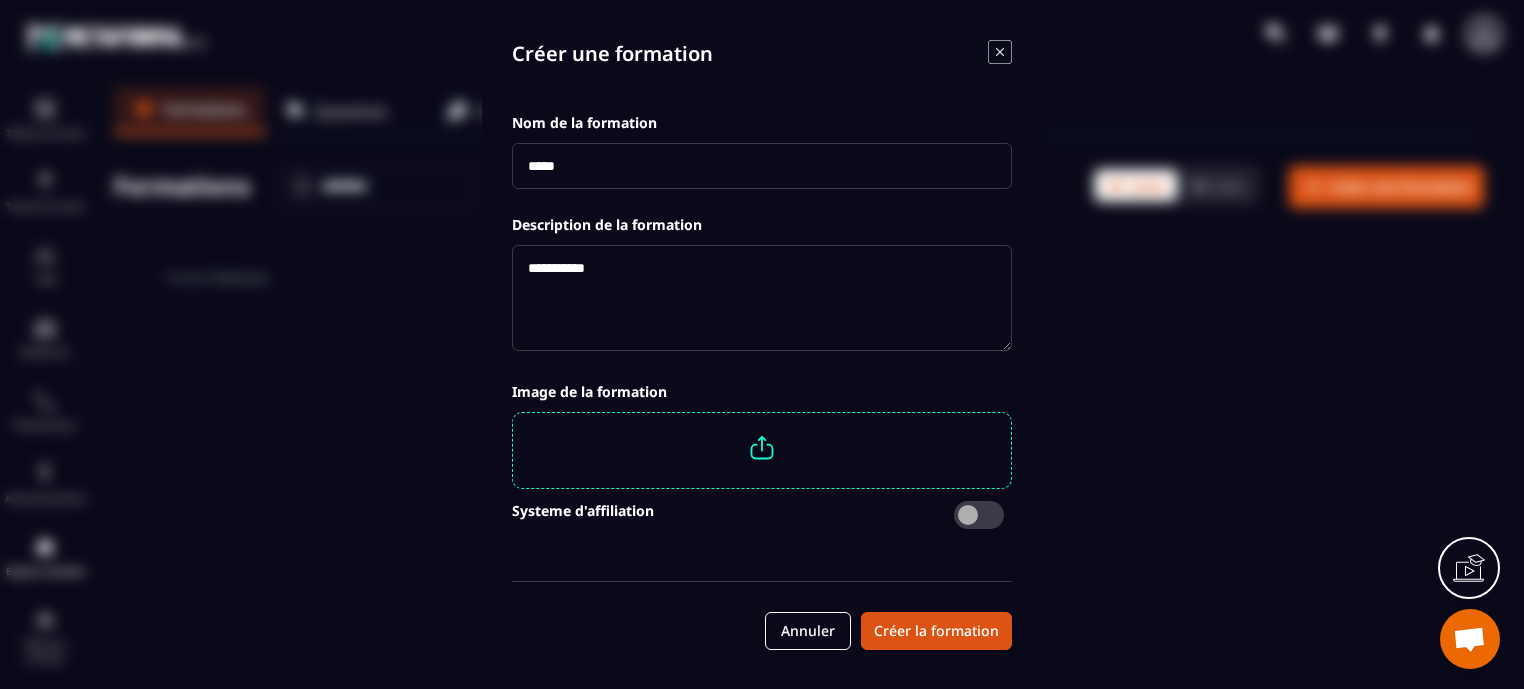click at bounding box center (762, 166) 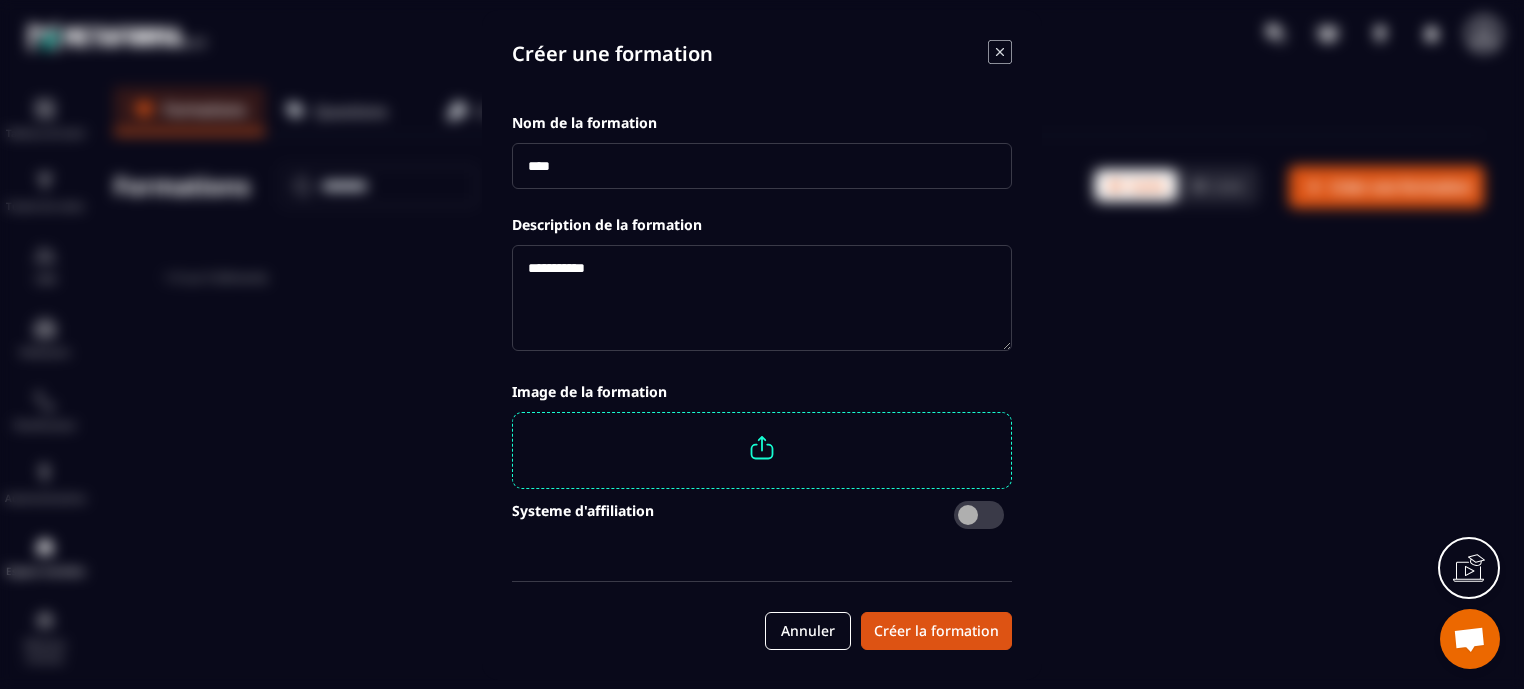 type on "****" 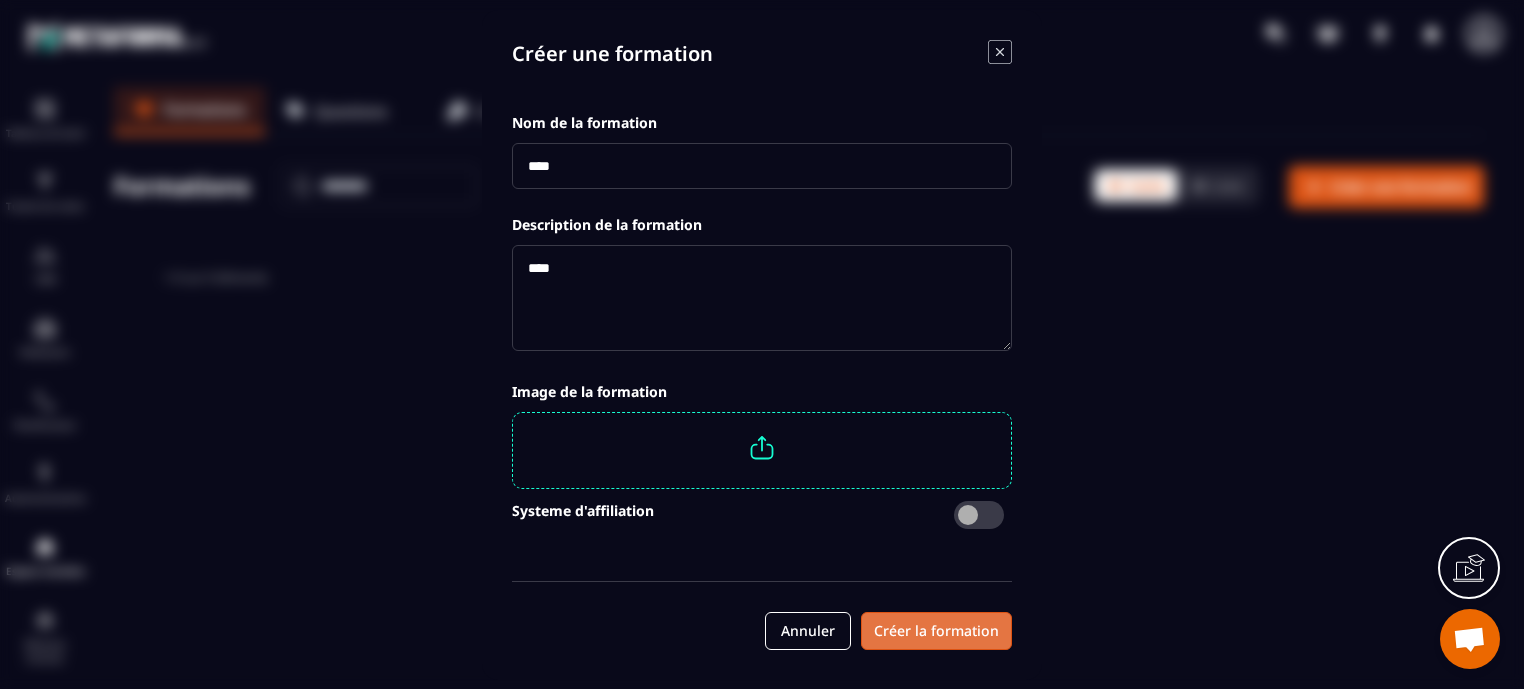 type on "****" 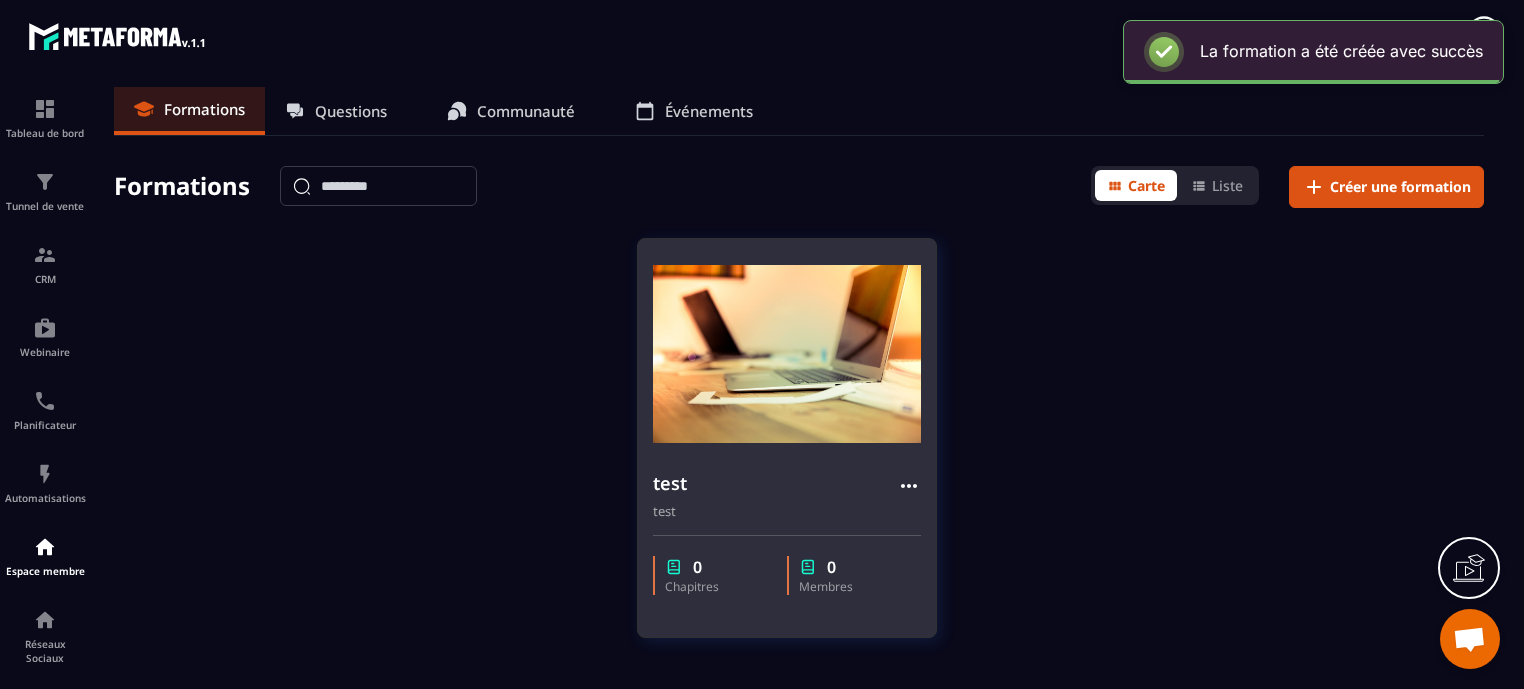click 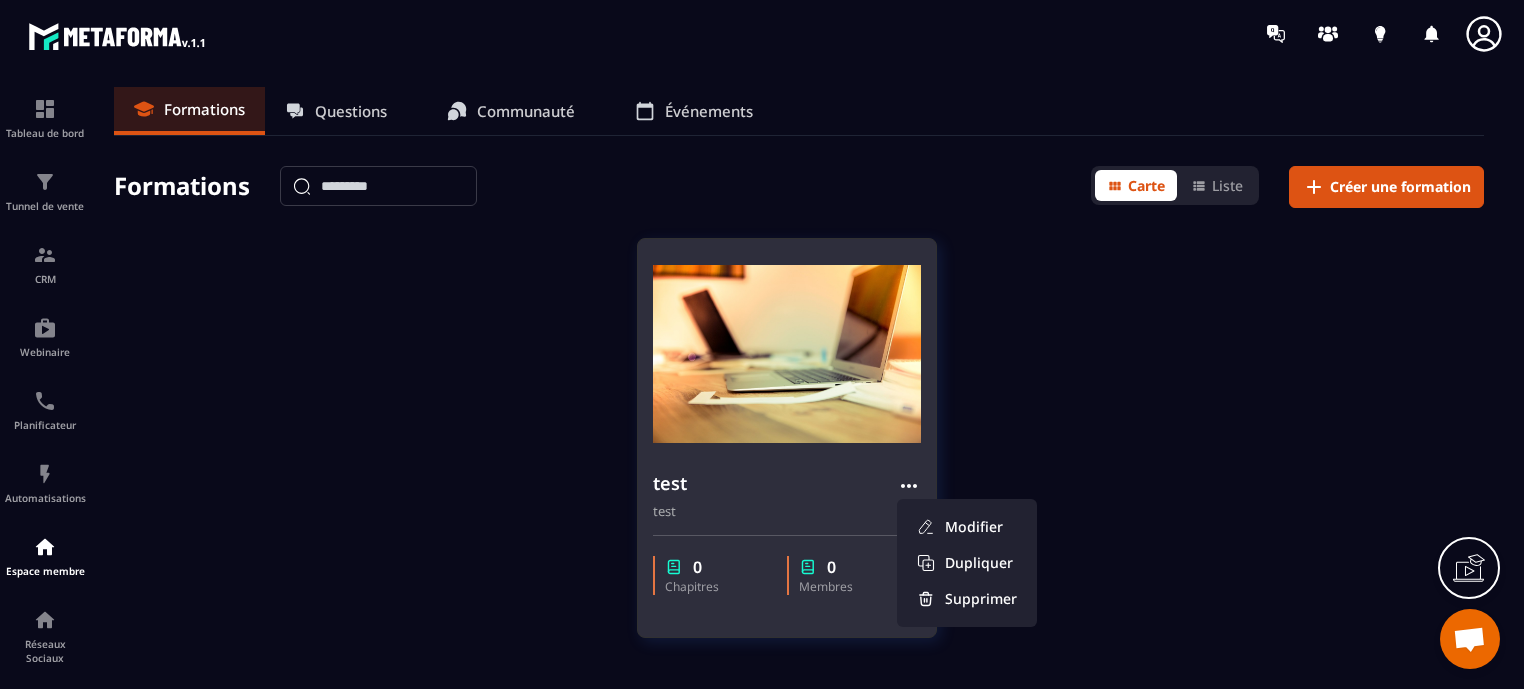 click at bounding box center [787, 354] 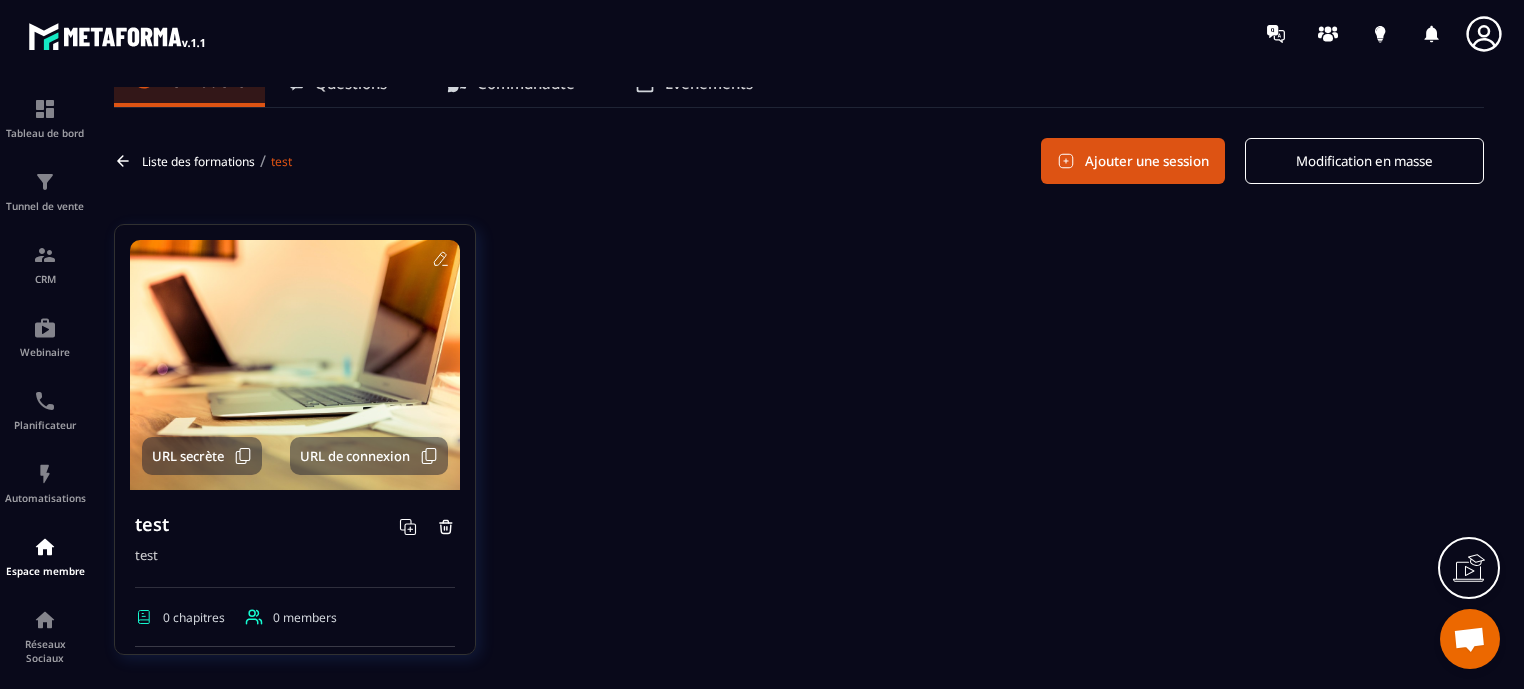 scroll, scrollTop: 52, scrollLeft: 0, axis: vertical 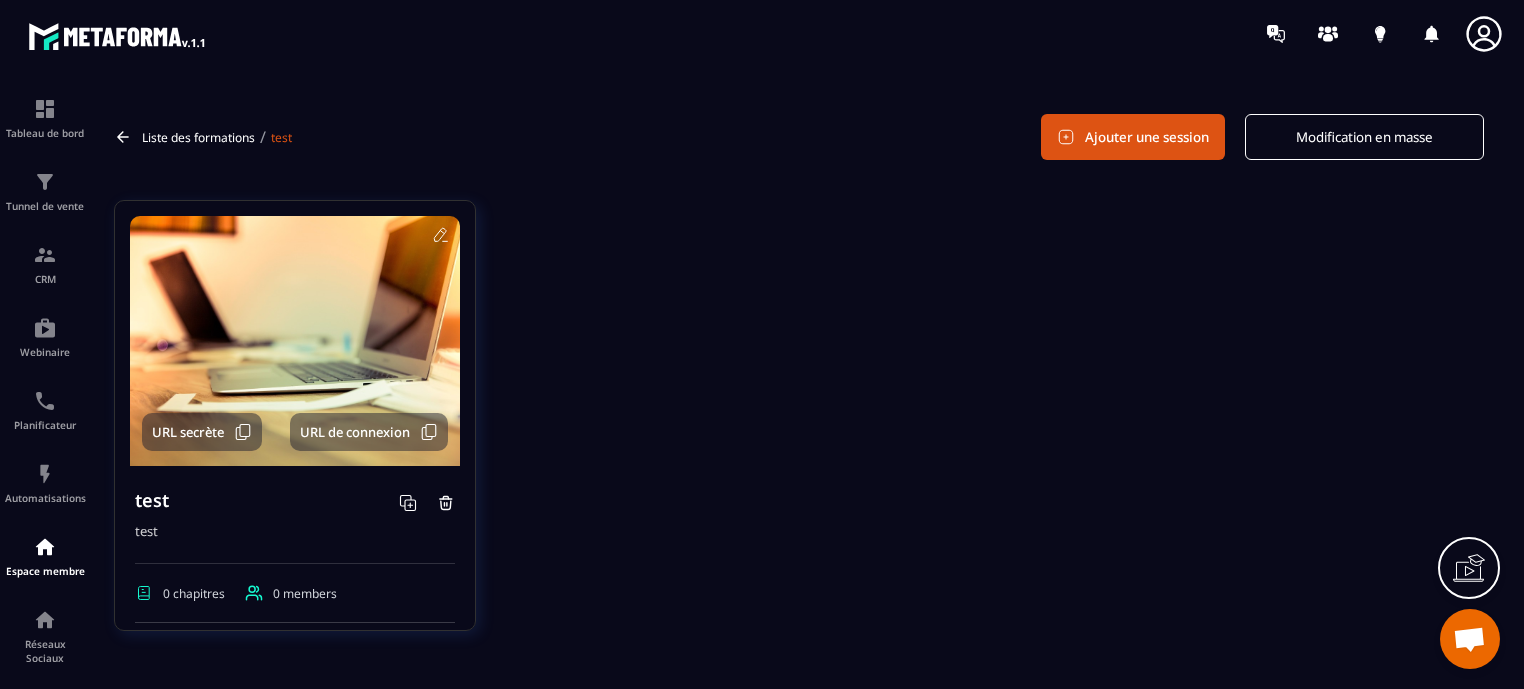 click 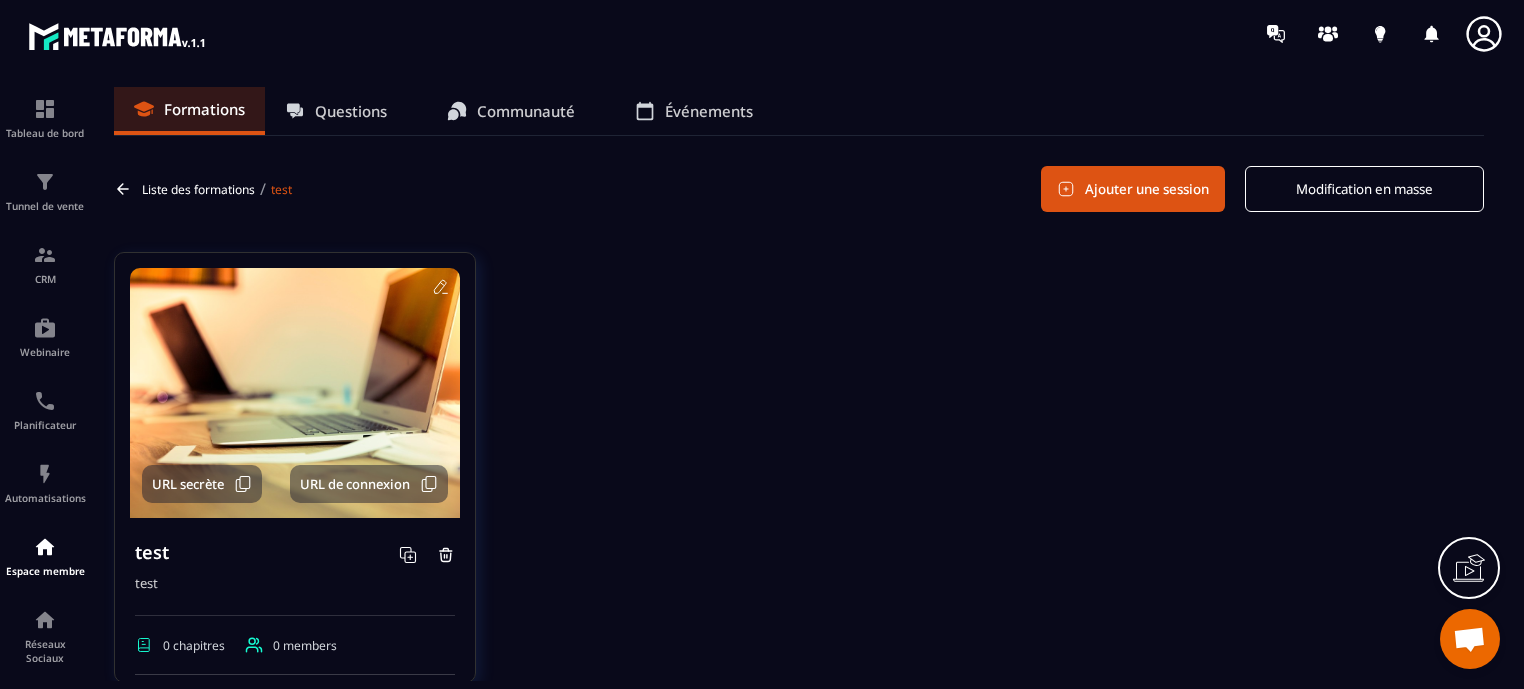 click on "Liste des formations" at bounding box center [198, 189] 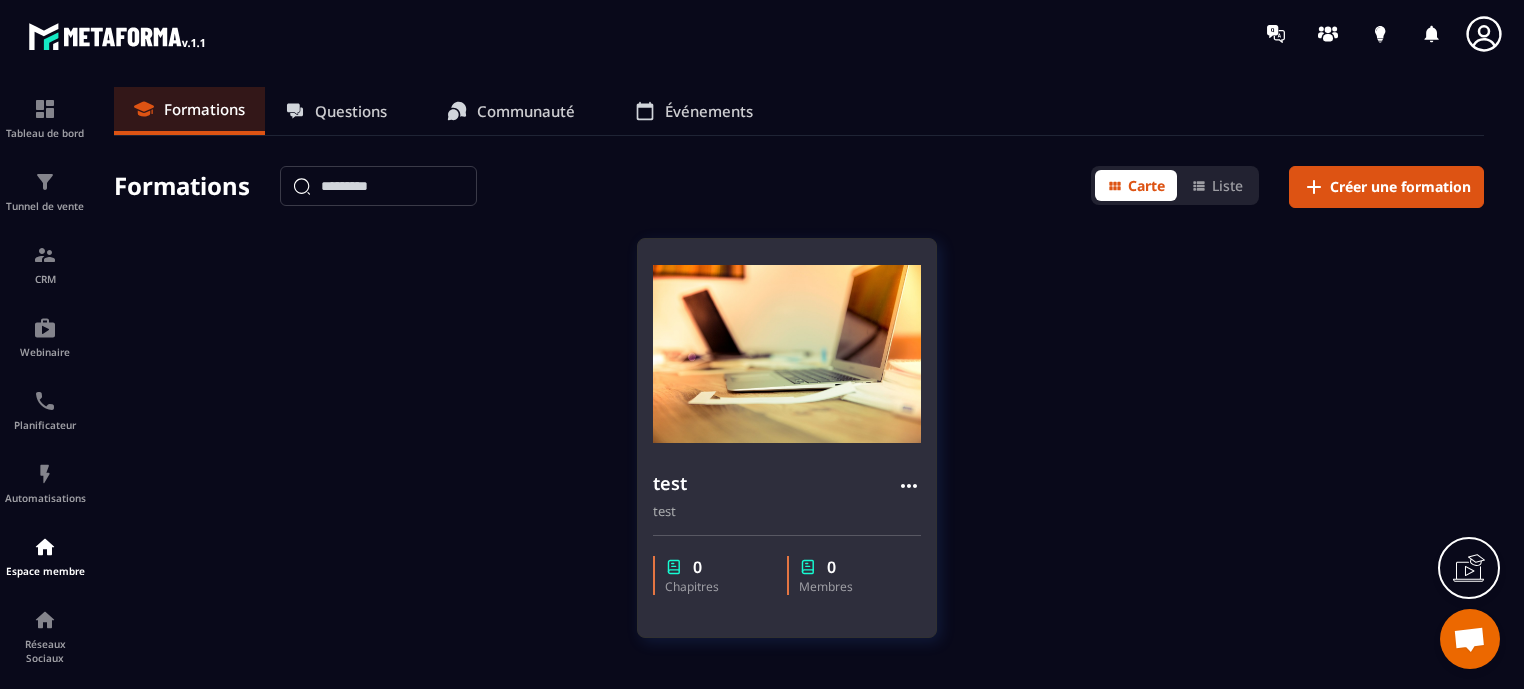 click 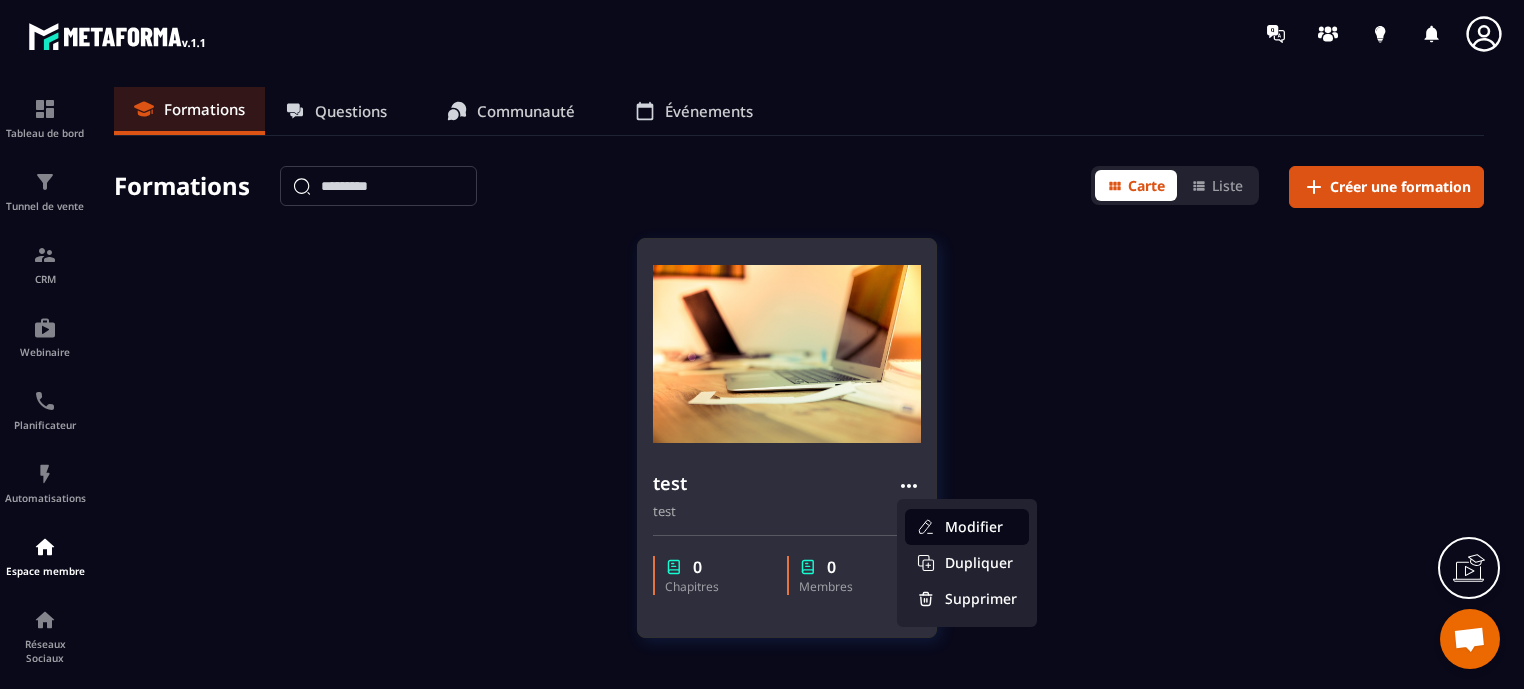 click on "Modifier" at bounding box center (967, 527) 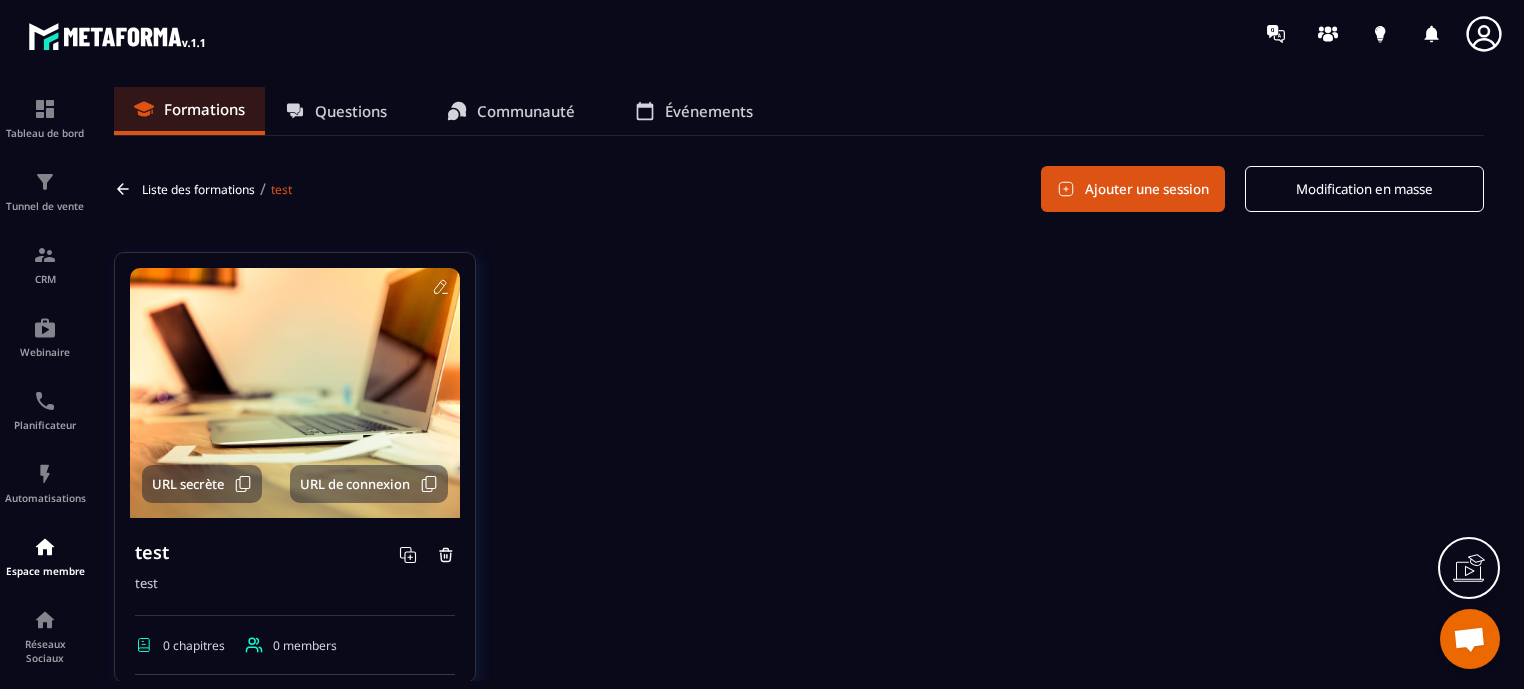 click 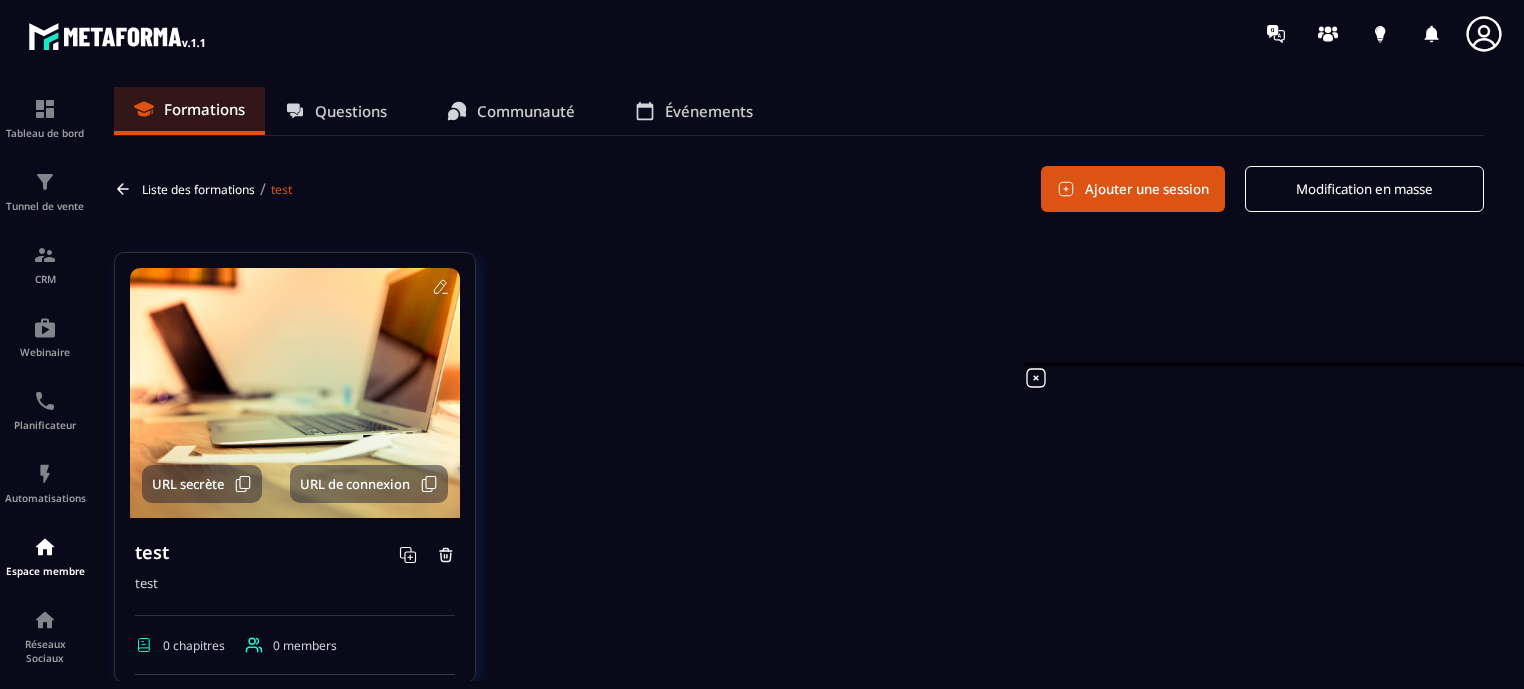 click on "Questions" at bounding box center [351, 111] 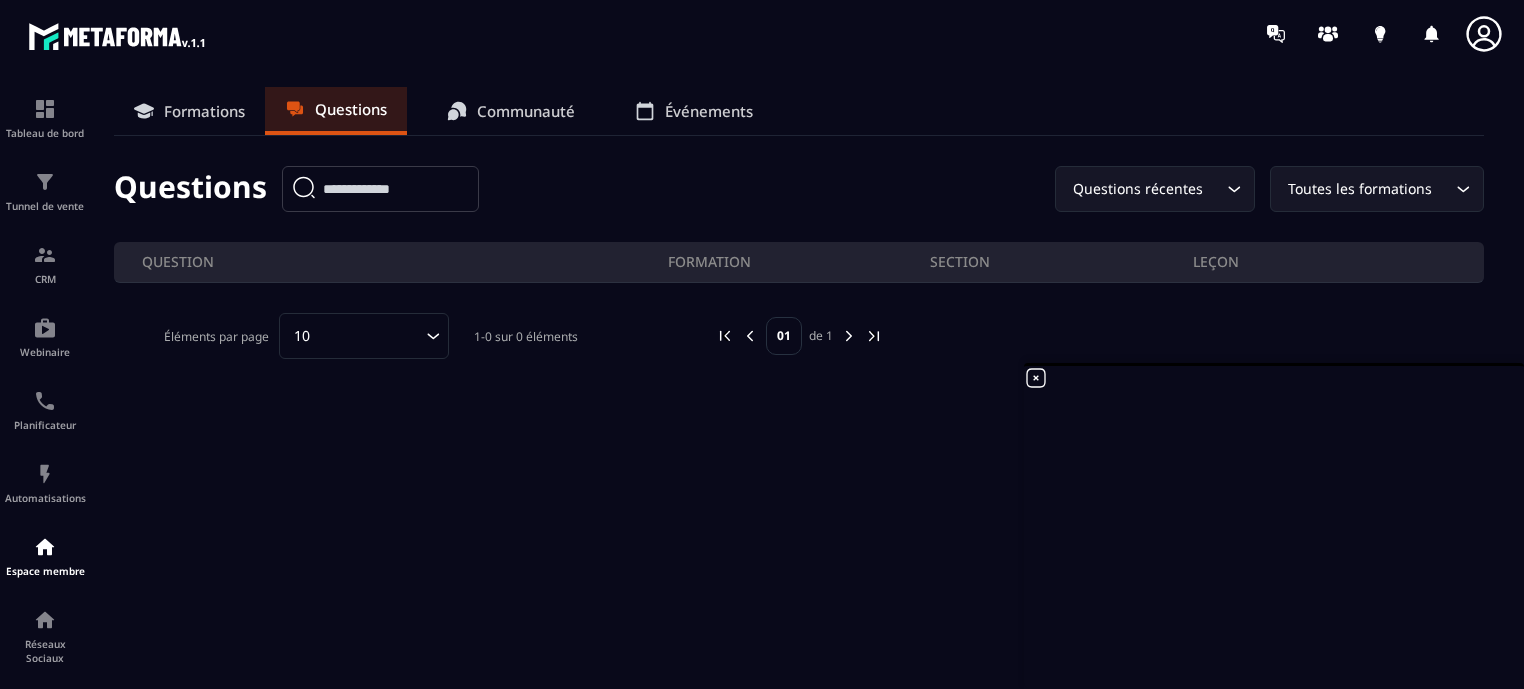 click on "Communauté" at bounding box center [526, 111] 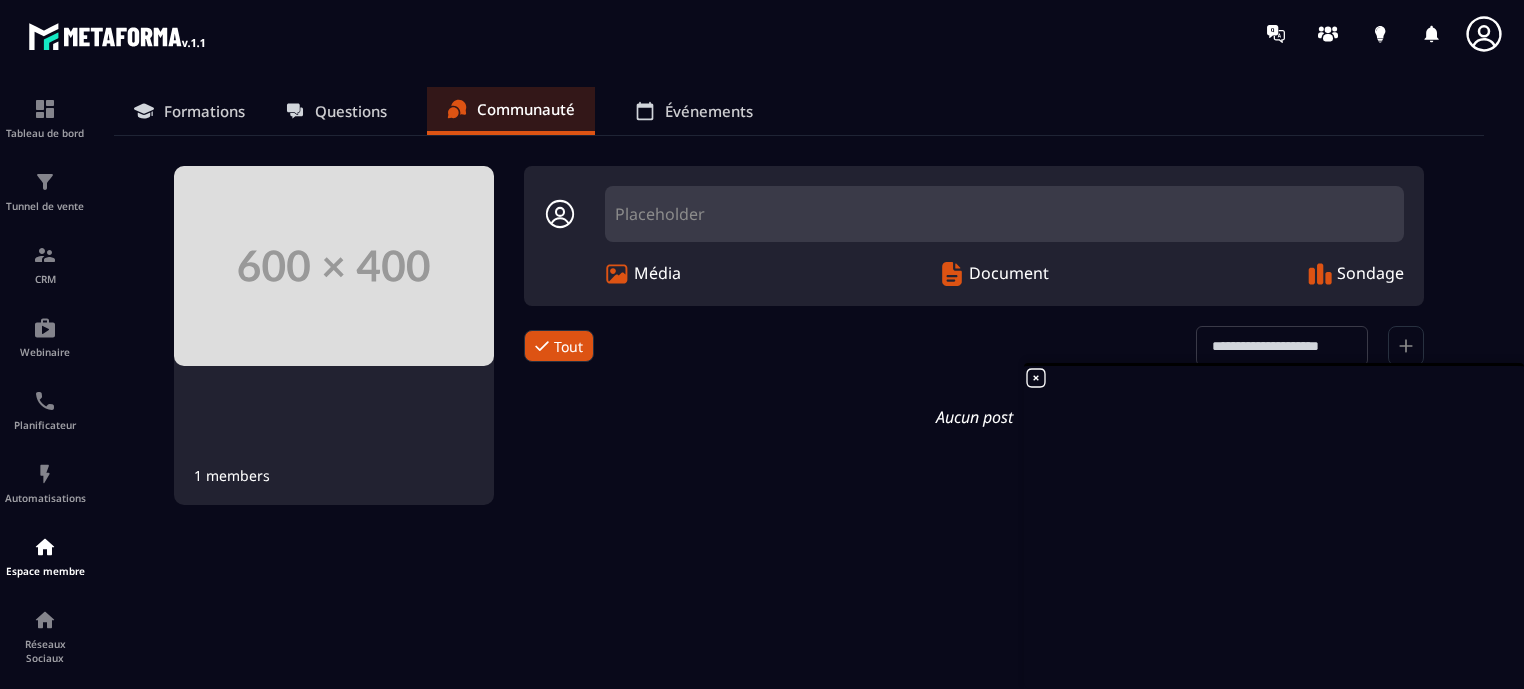 click 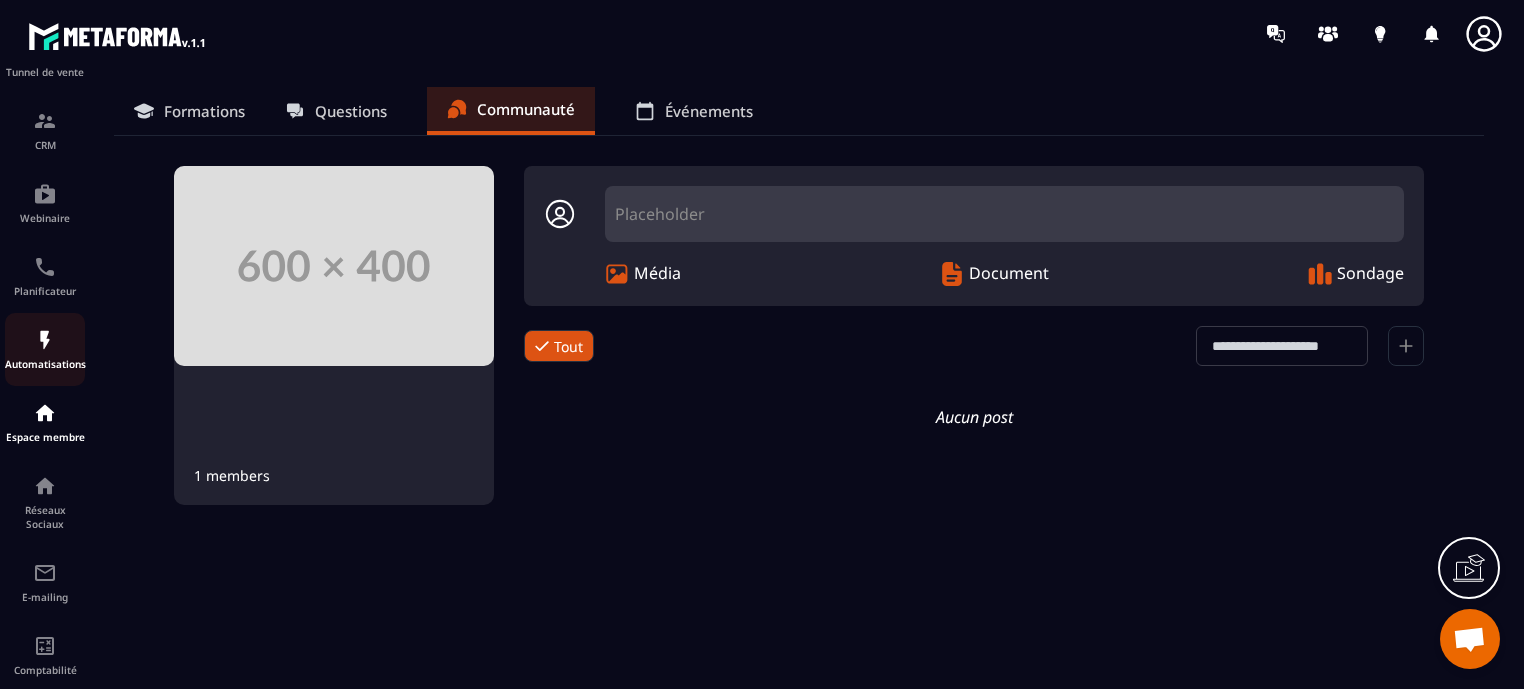 scroll, scrollTop: 200, scrollLeft: 0, axis: vertical 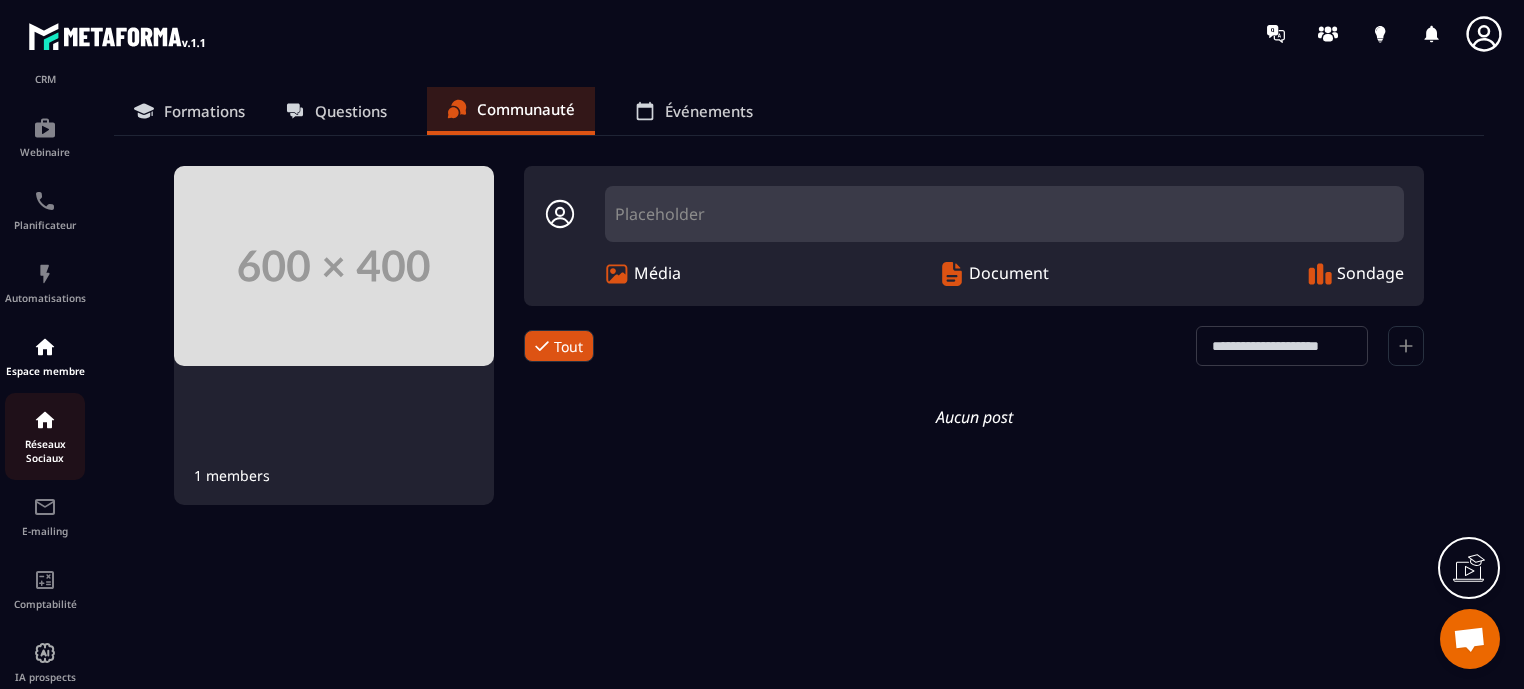 click on "Réseaux Sociaux" at bounding box center [45, 436] 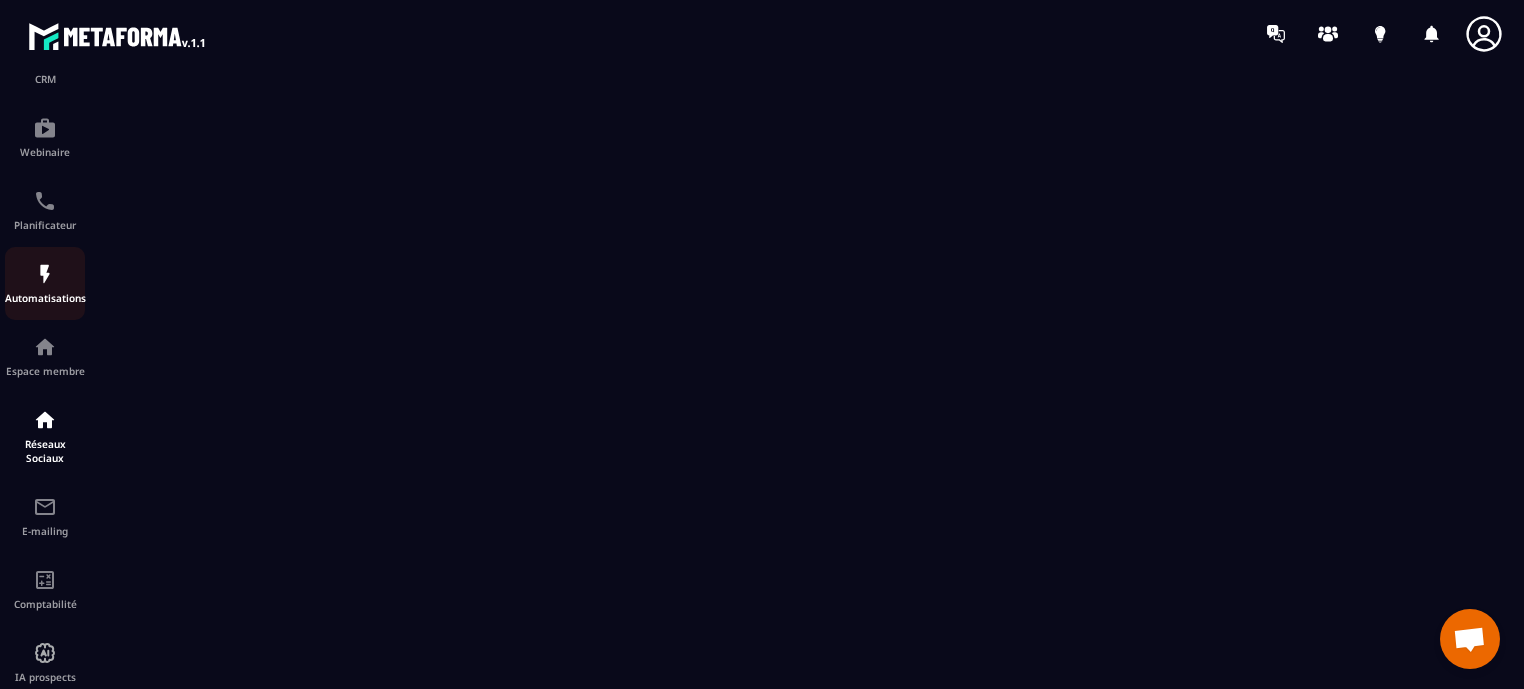 scroll, scrollTop: 238, scrollLeft: 0, axis: vertical 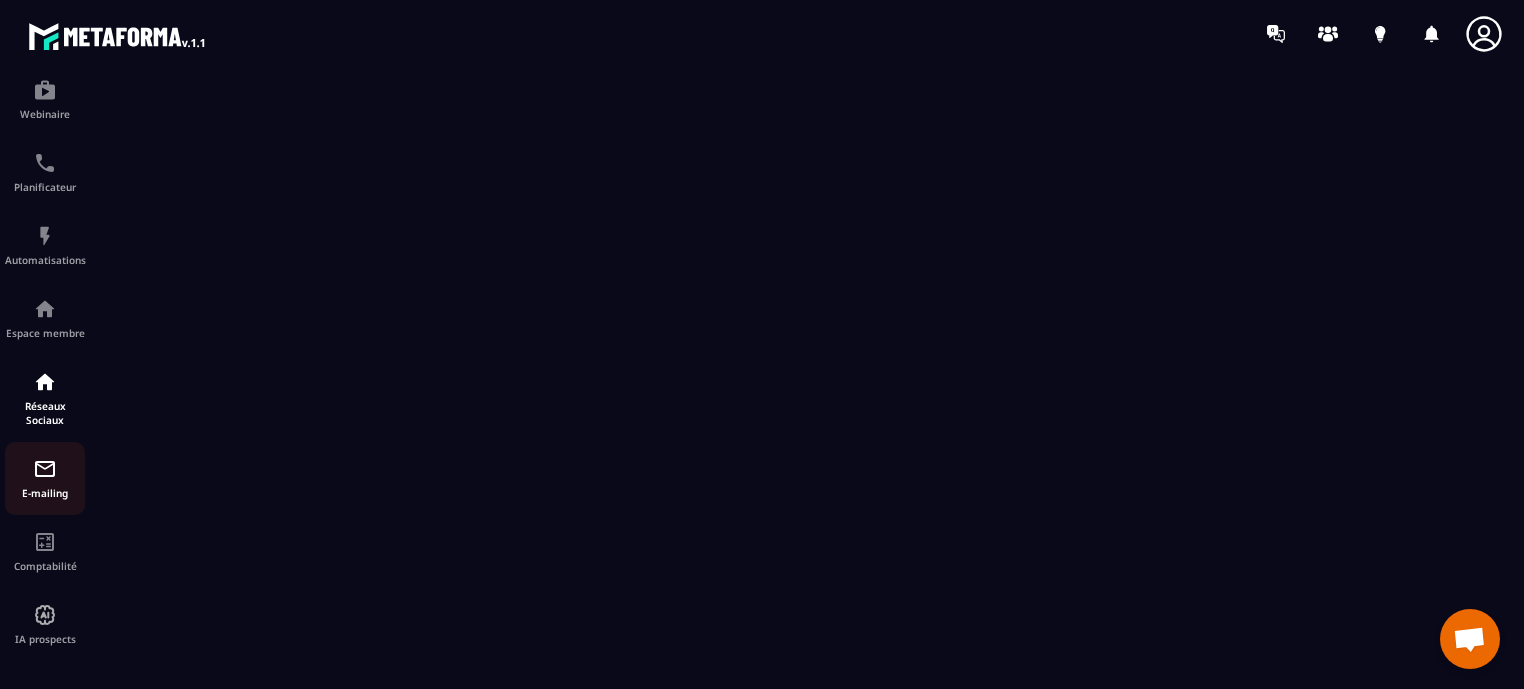 click at bounding box center (45, 469) 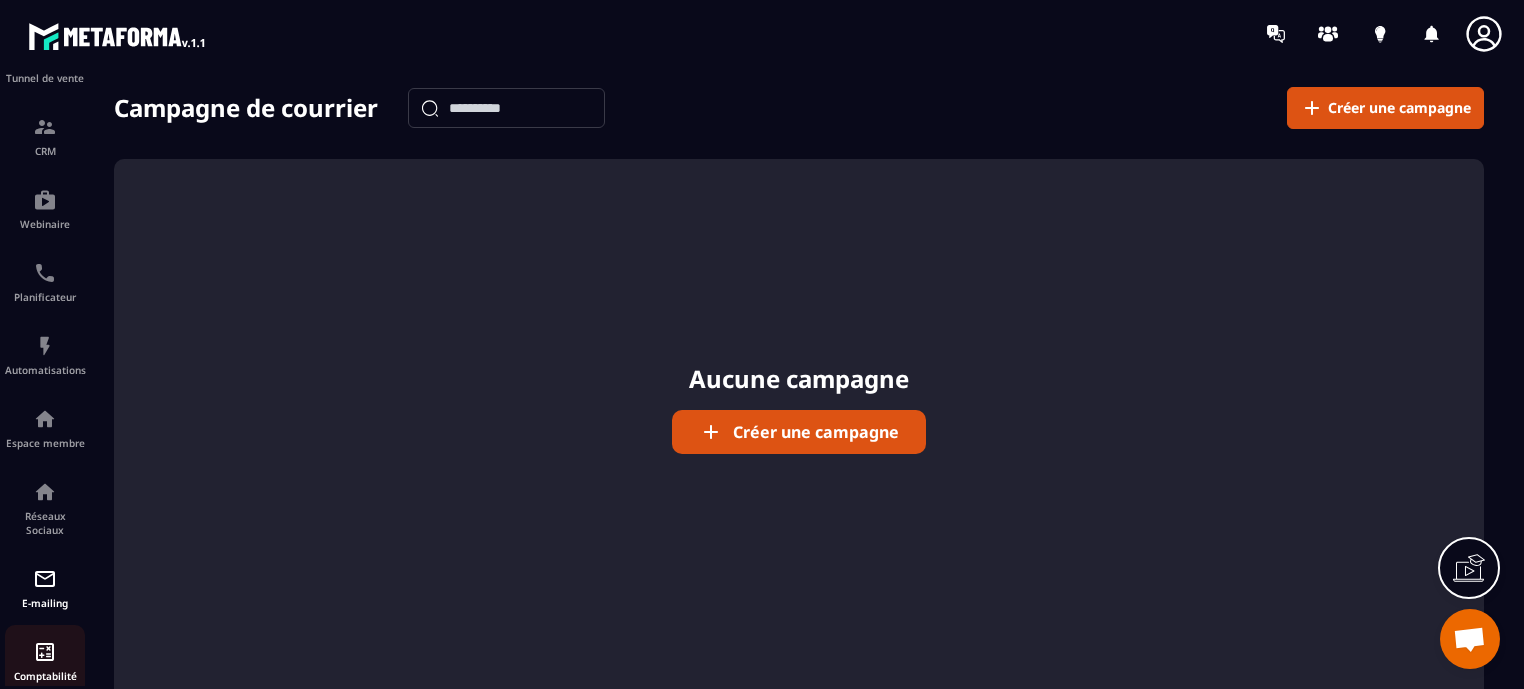 scroll, scrollTop: 238, scrollLeft: 0, axis: vertical 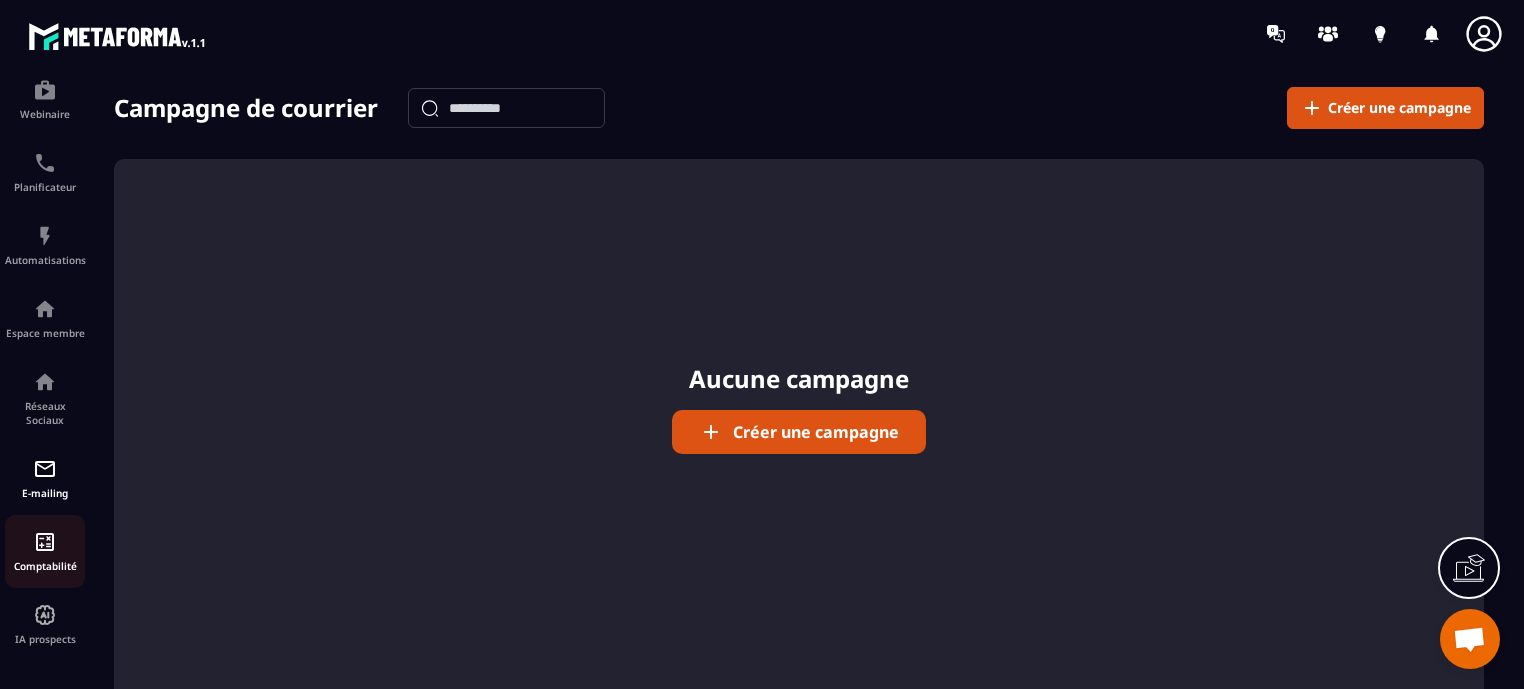 click at bounding box center [45, 542] 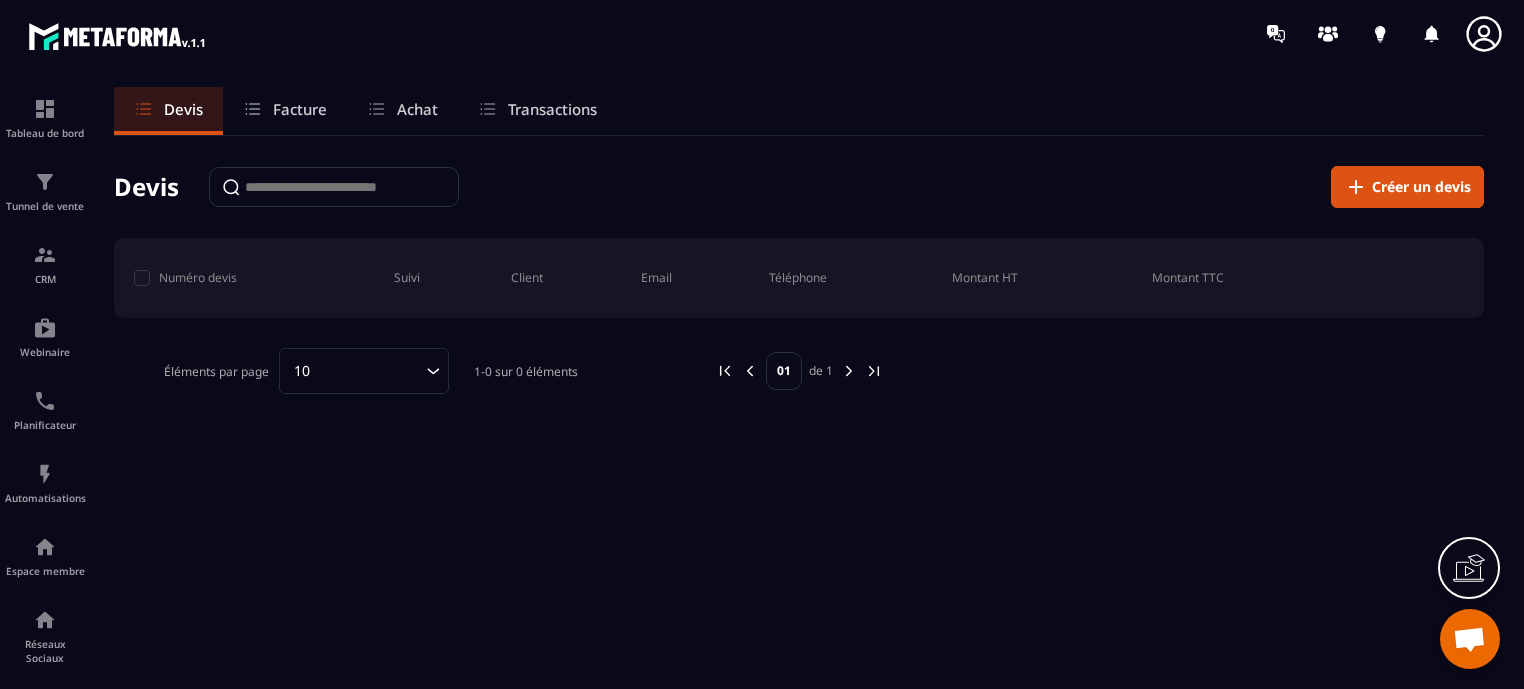 click on "Facture" at bounding box center [300, 109] 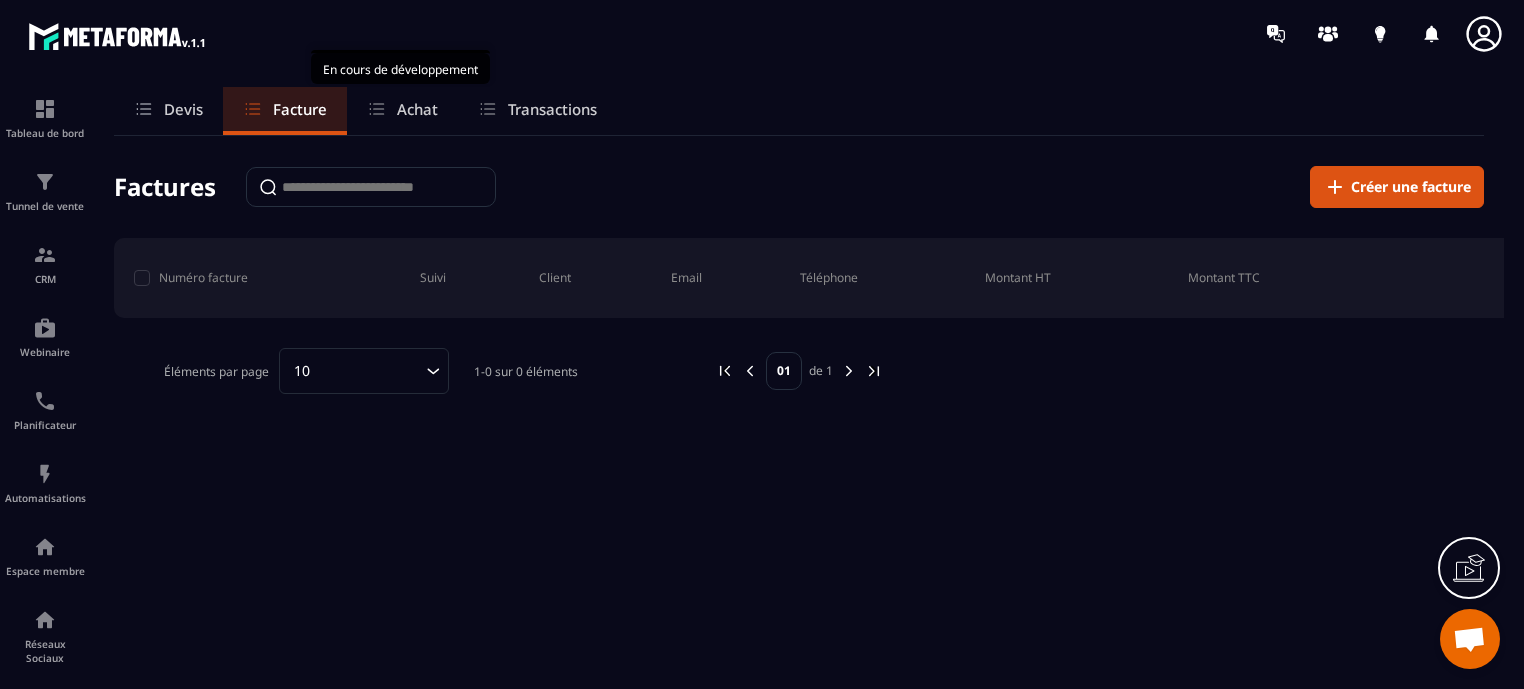 click on "Achat" at bounding box center [417, 109] 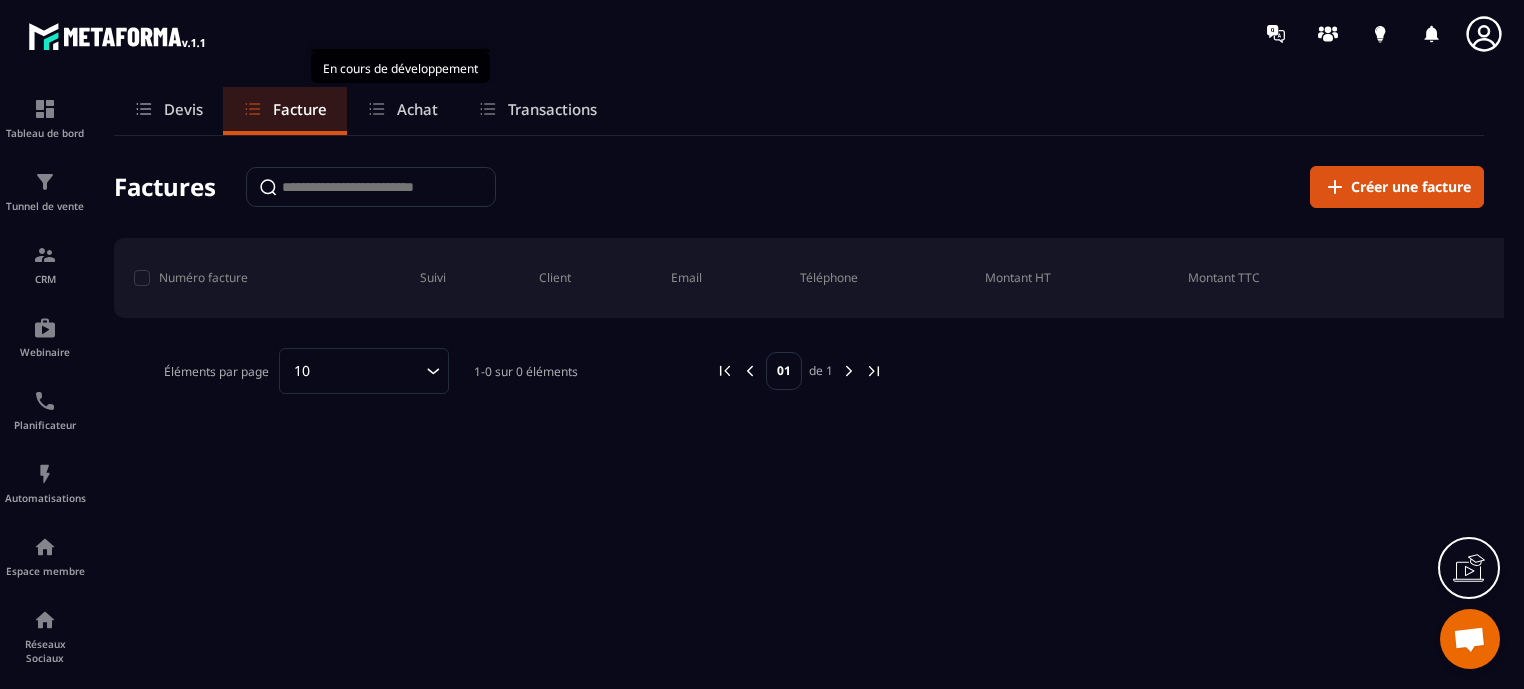 click on "Achat" at bounding box center (417, 109) 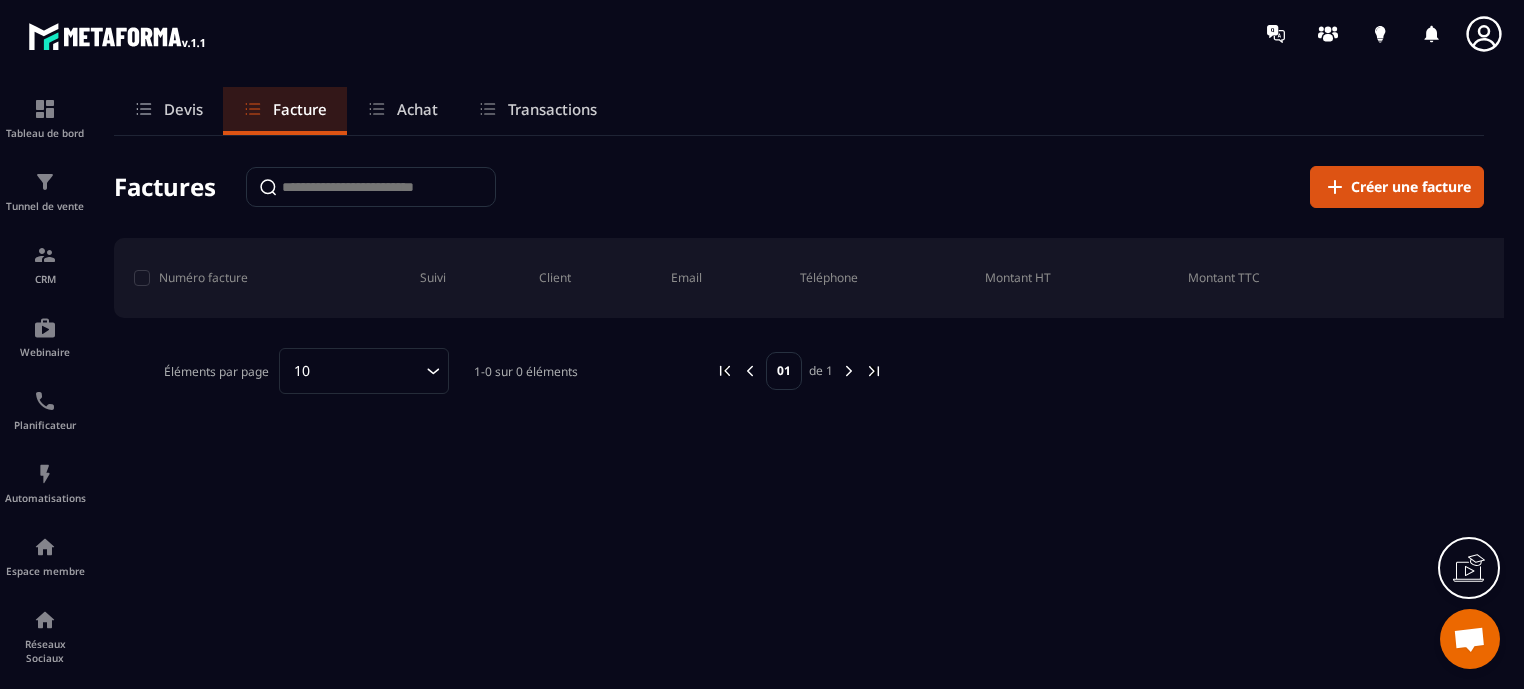 click on "Transactions" at bounding box center [552, 109] 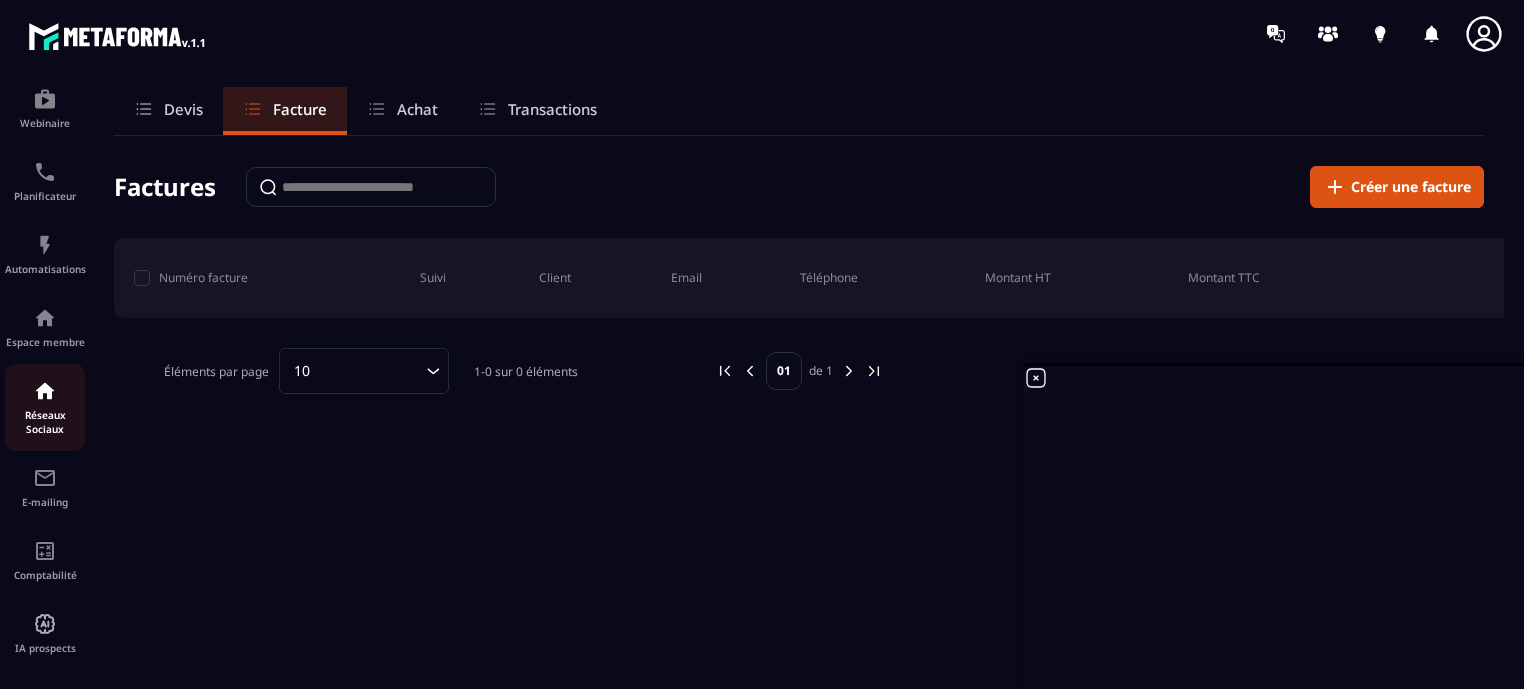 scroll, scrollTop: 238, scrollLeft: 0, axis: vertical 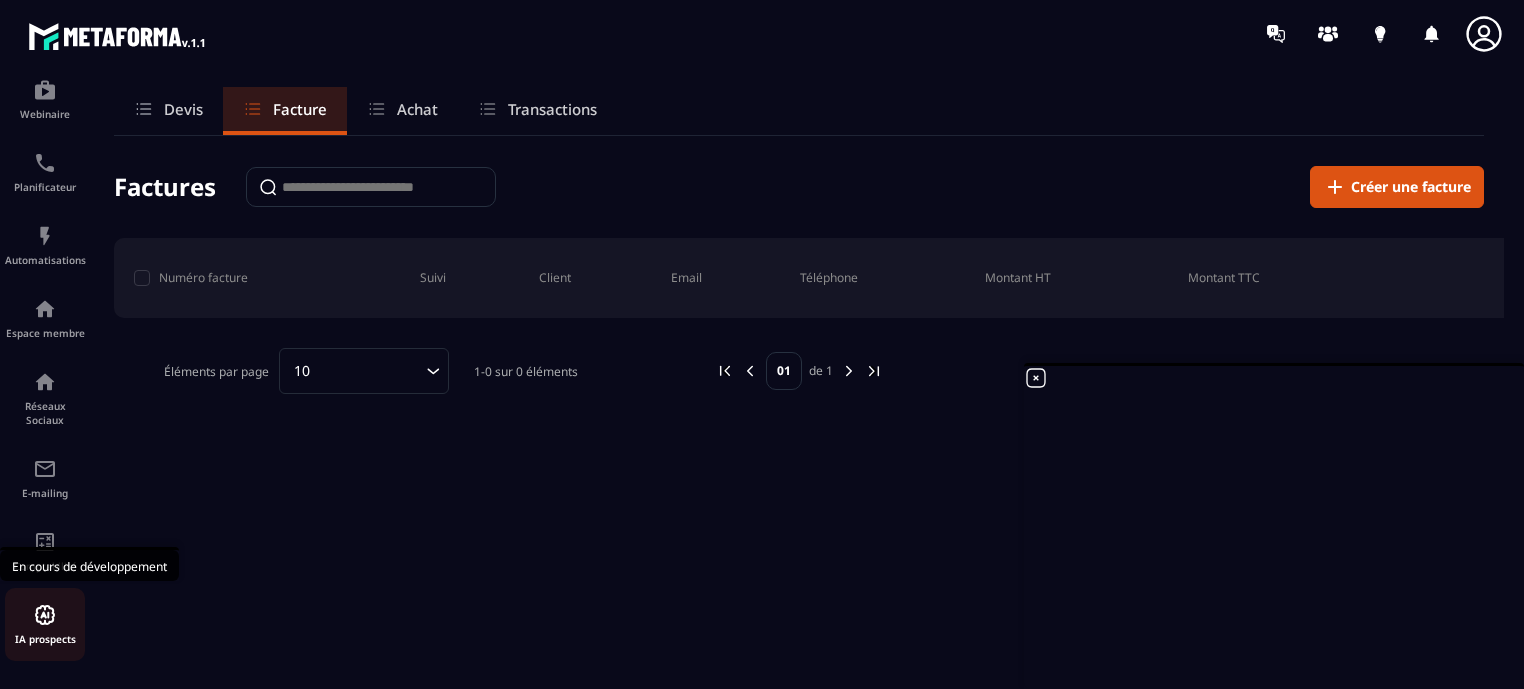 click at bounding box center [45, 615] 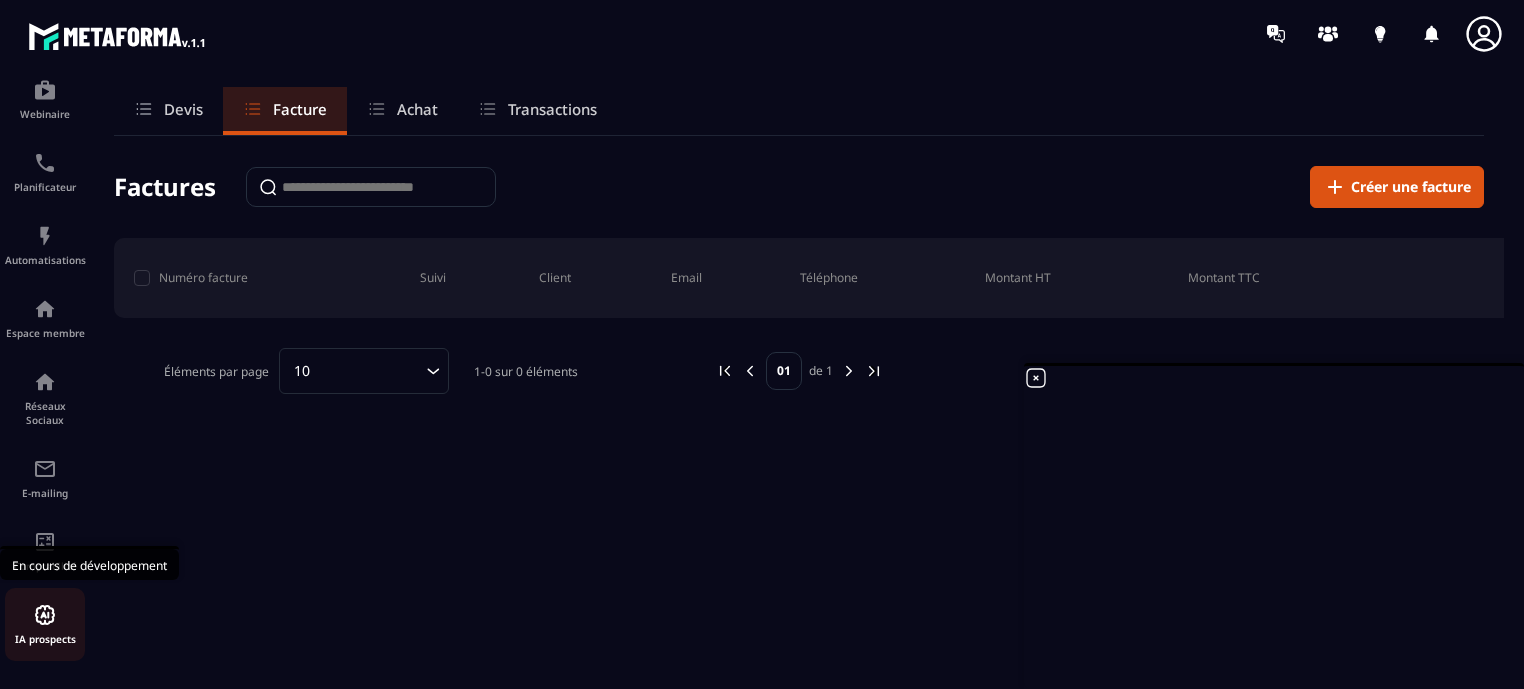 click at bounding box center (45, 615) 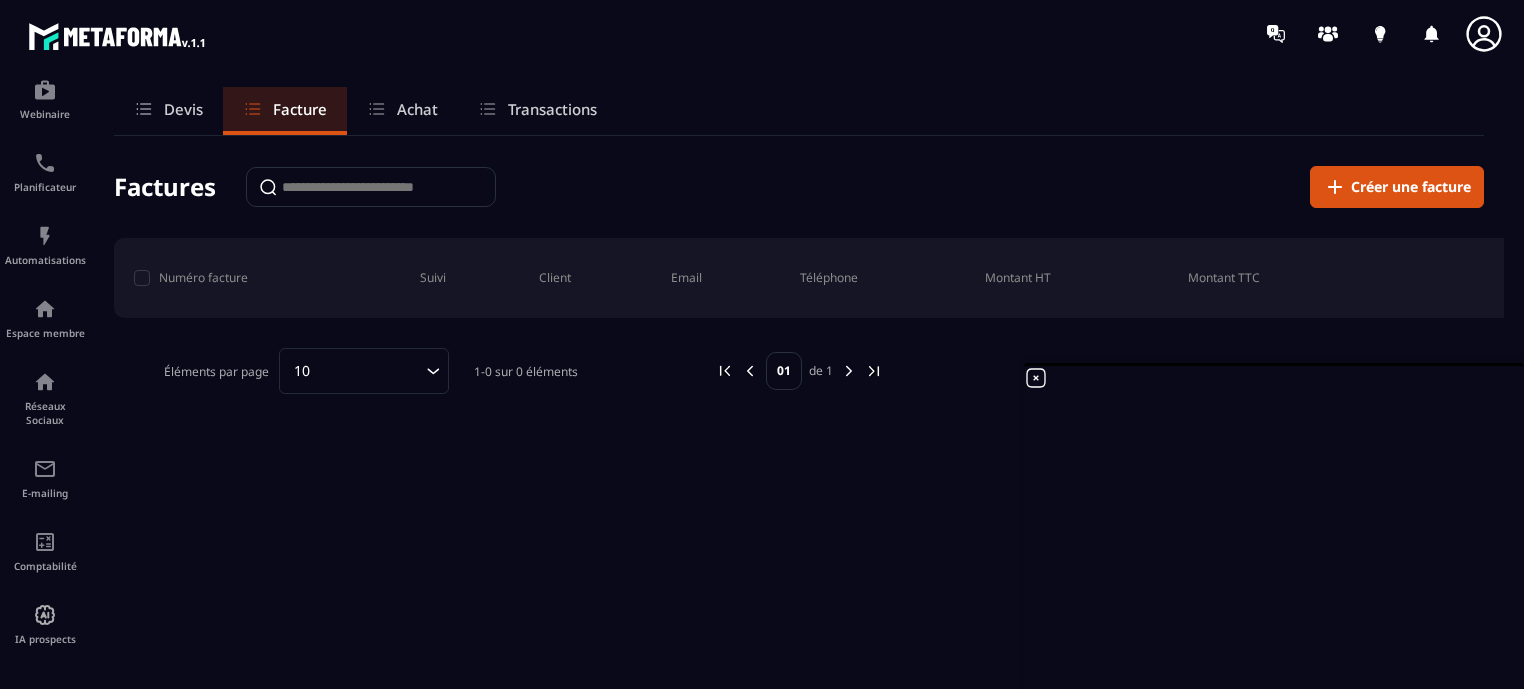 click 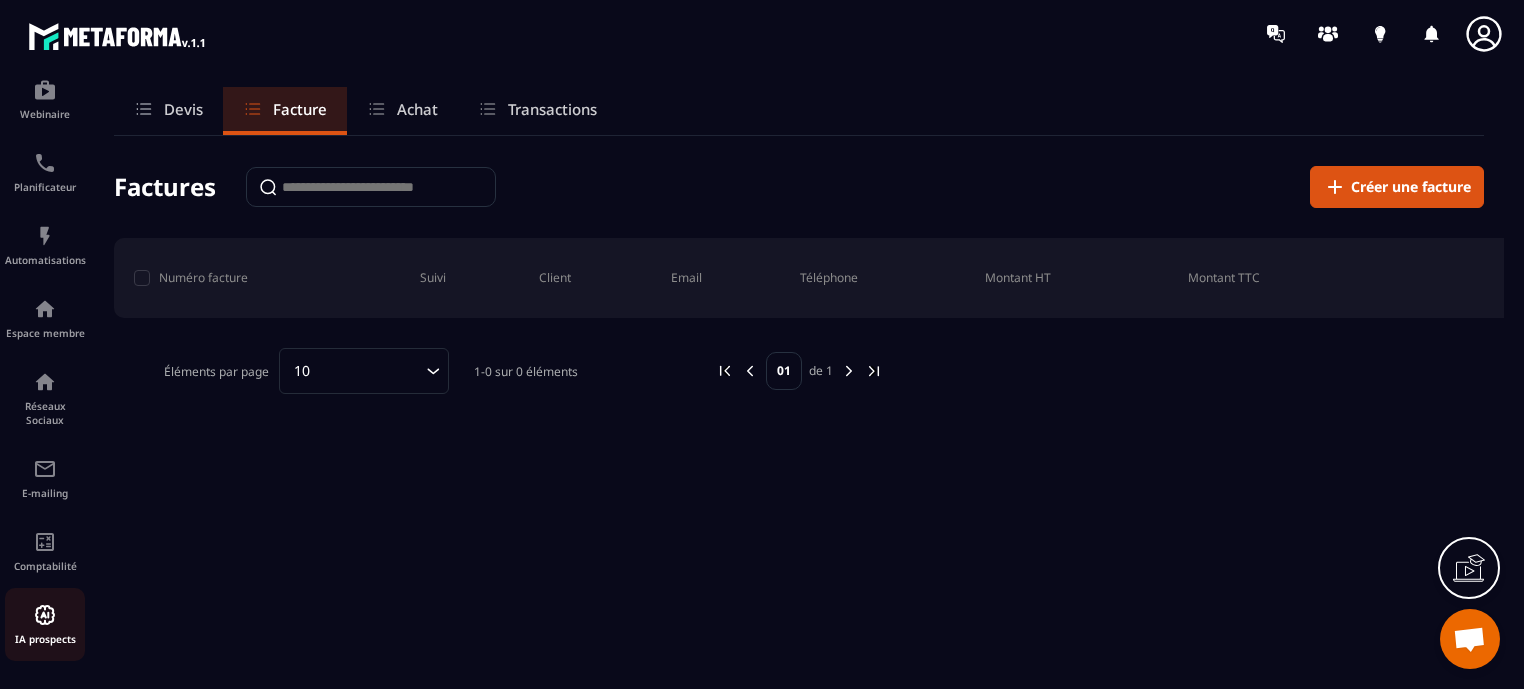 click on "IA prospects" at bounding box center [45, 624] 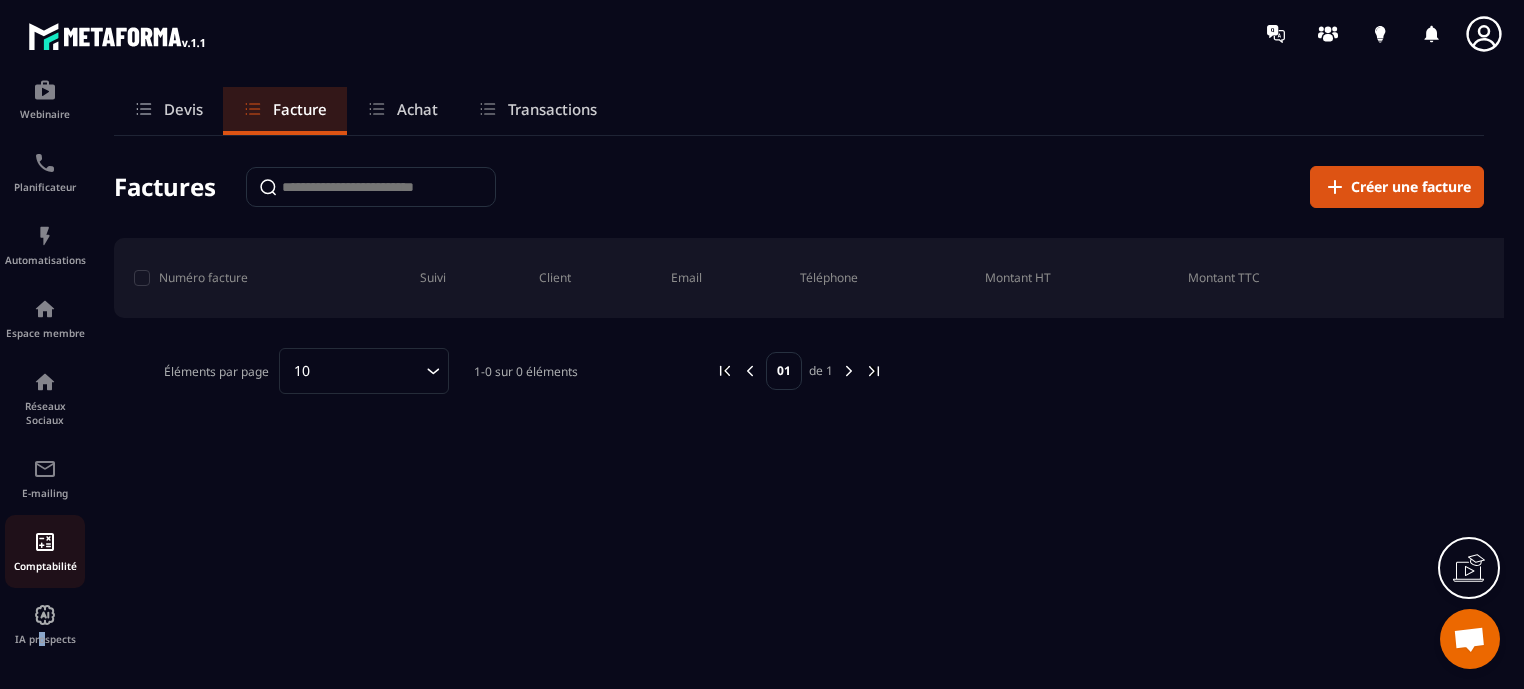 scroll, scrollTop: 0, scrollLeft: 0, axis: both 